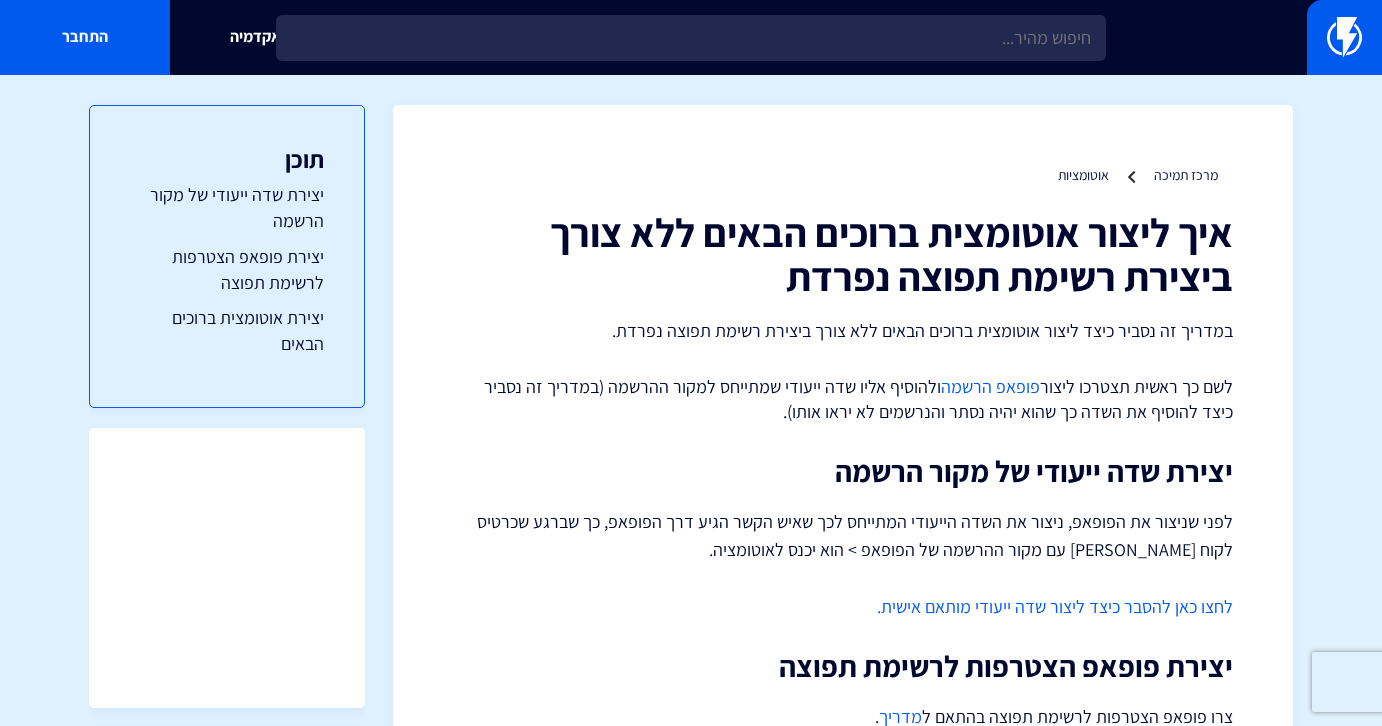 scroll, scrollTop: 0, scrollLeft: 0, axis: both 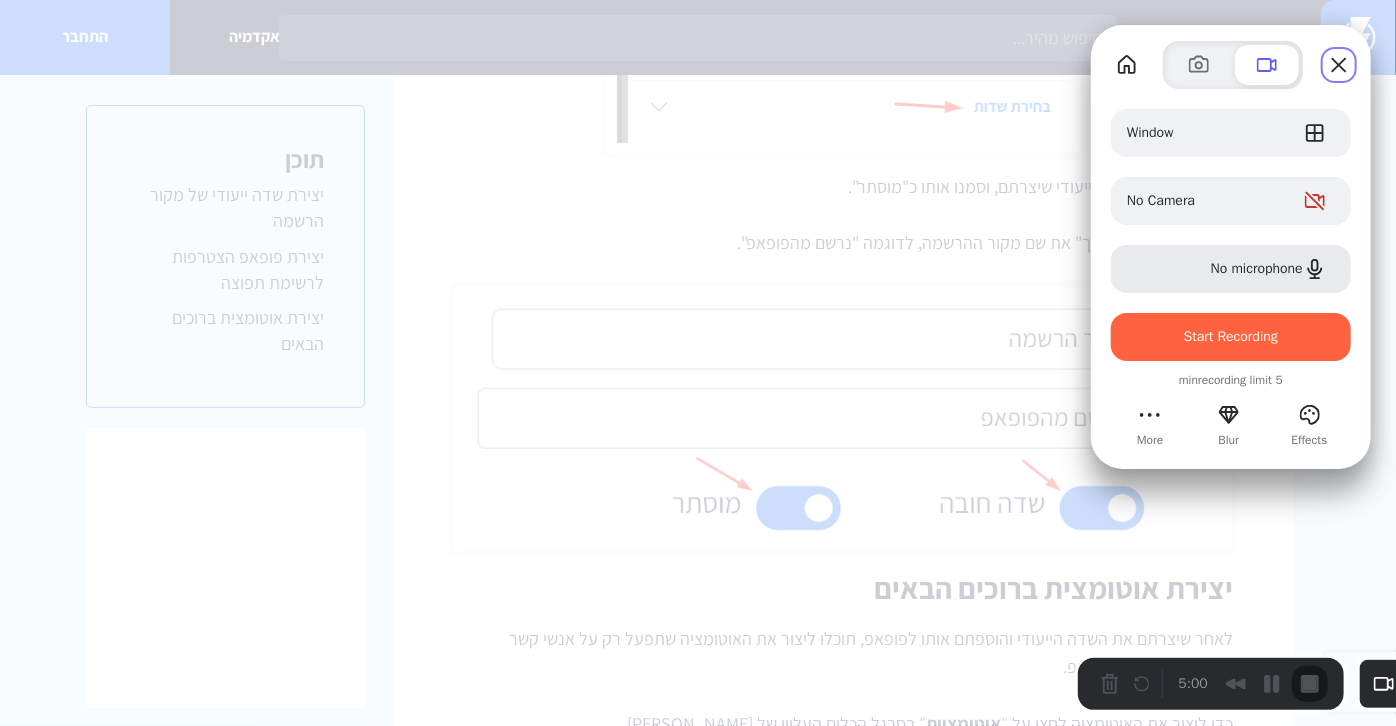 click at bounding box center [1212, 1487] 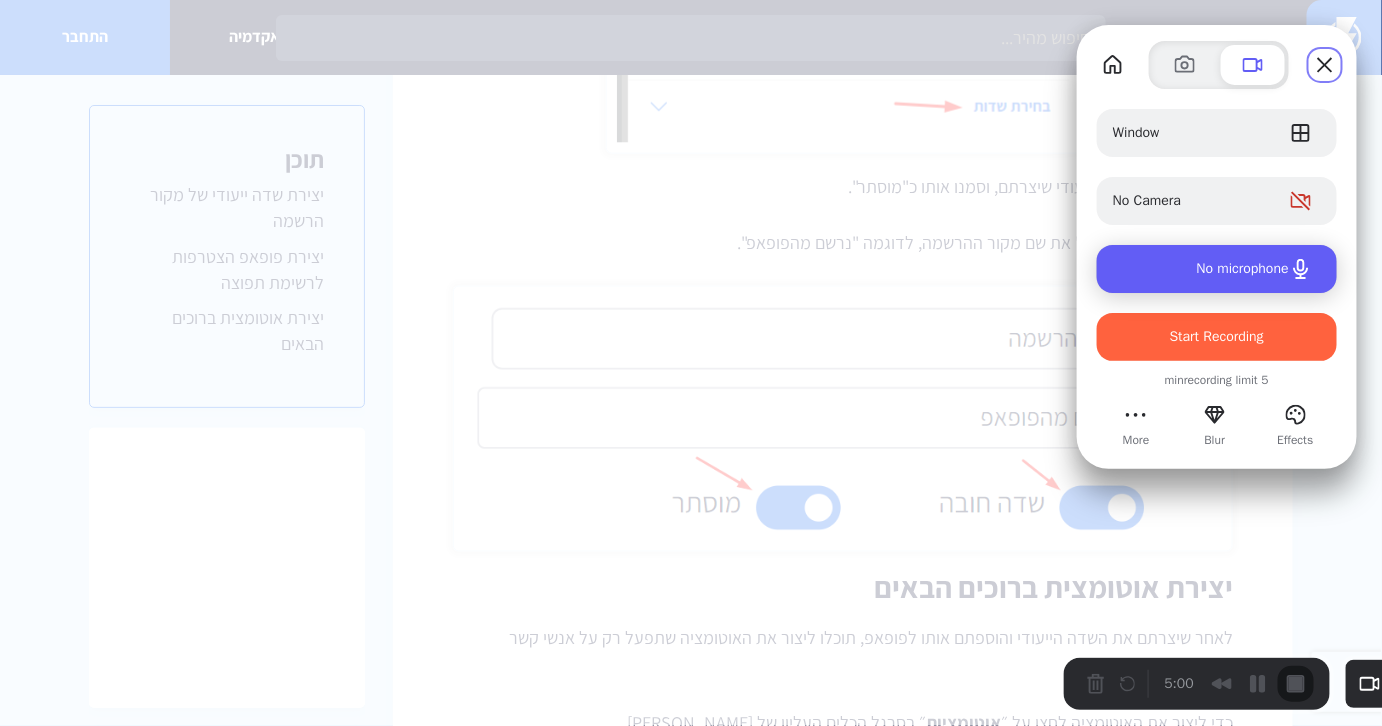 click on "No microphone" at bounding box center (1217, 269) 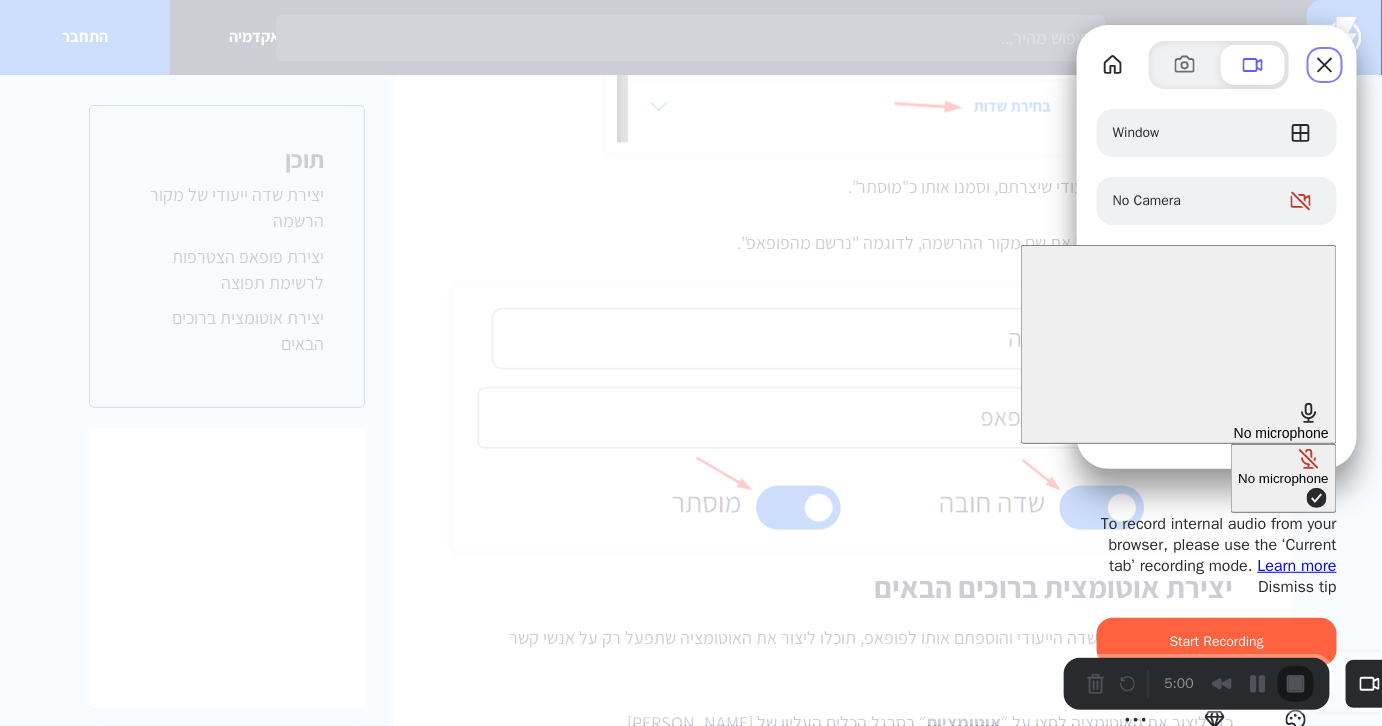 click on "No microphone" at bounding box center [1179, 433] 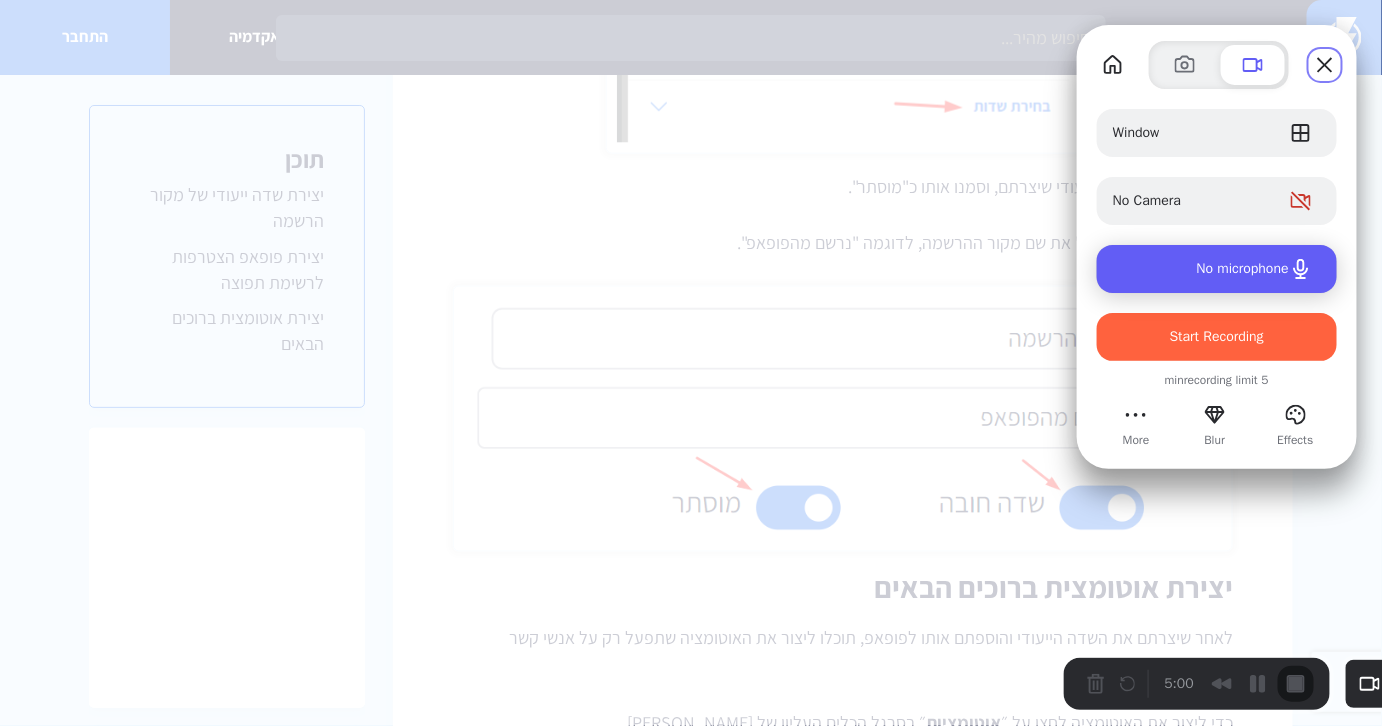 click on "No microphone" at bounding box center (1243, 269) 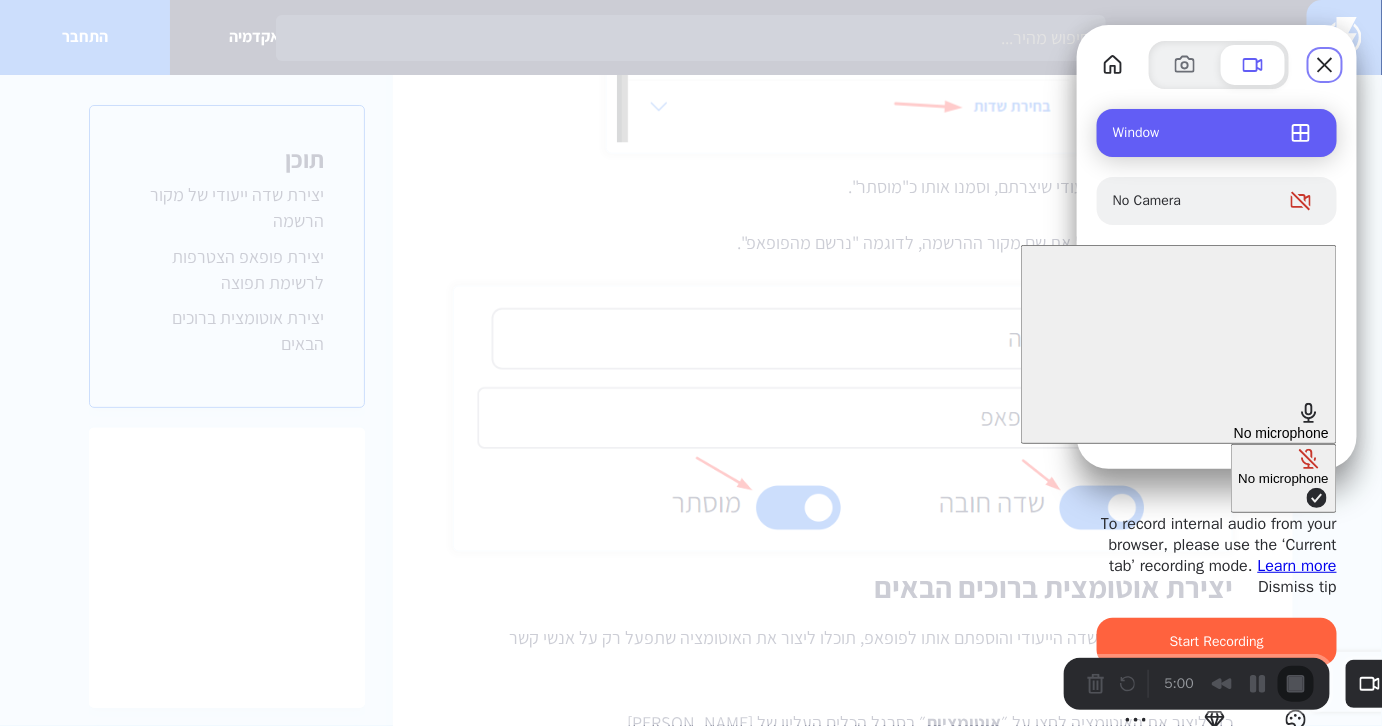click on "Window" at bounding box center (1217, 133) 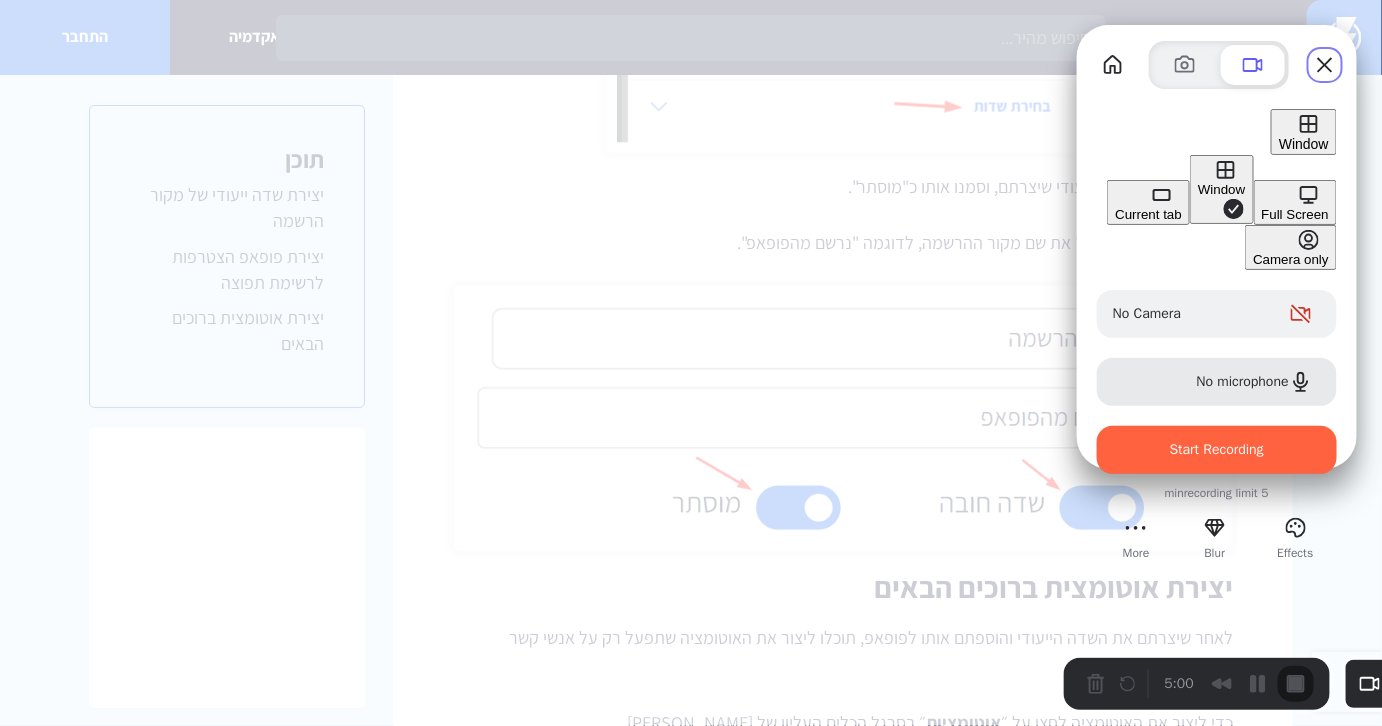 click on "Current tab" at bounding box center [1148, 202] 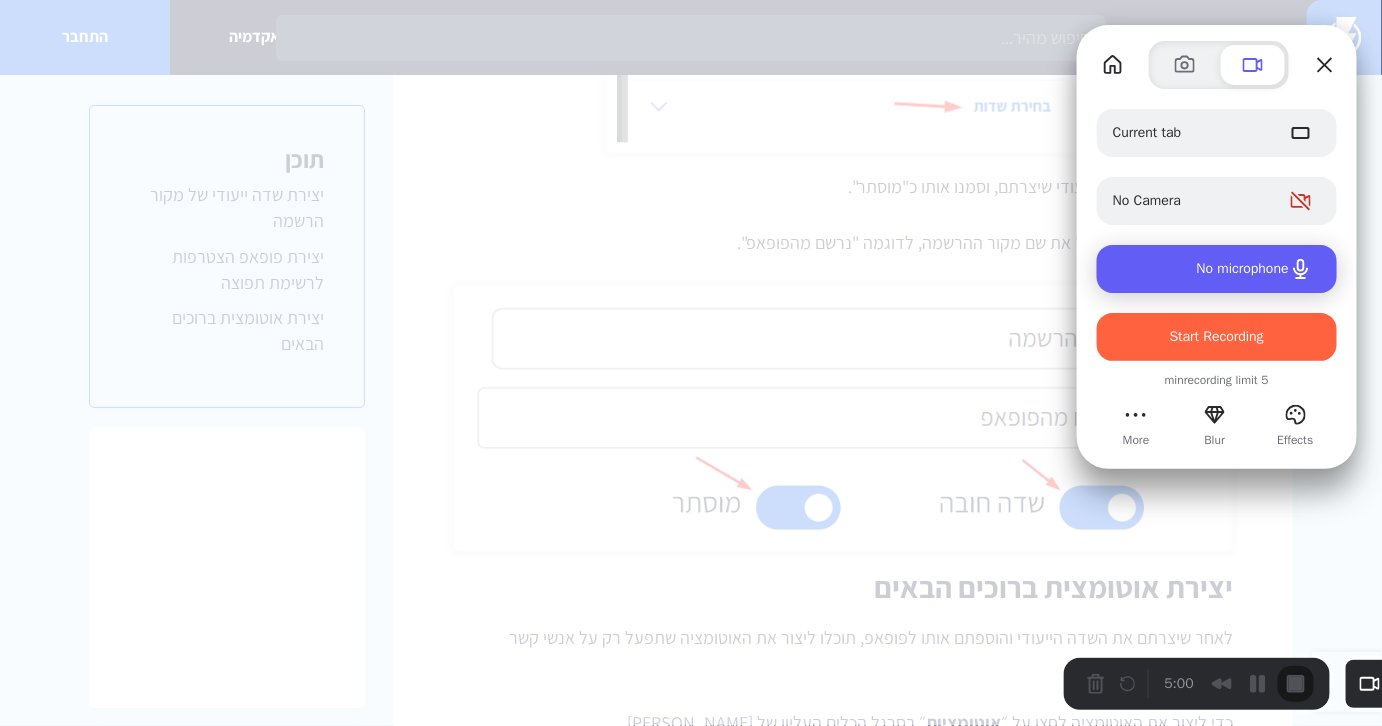click on "No microphone" at bounding box center [1201, 269] 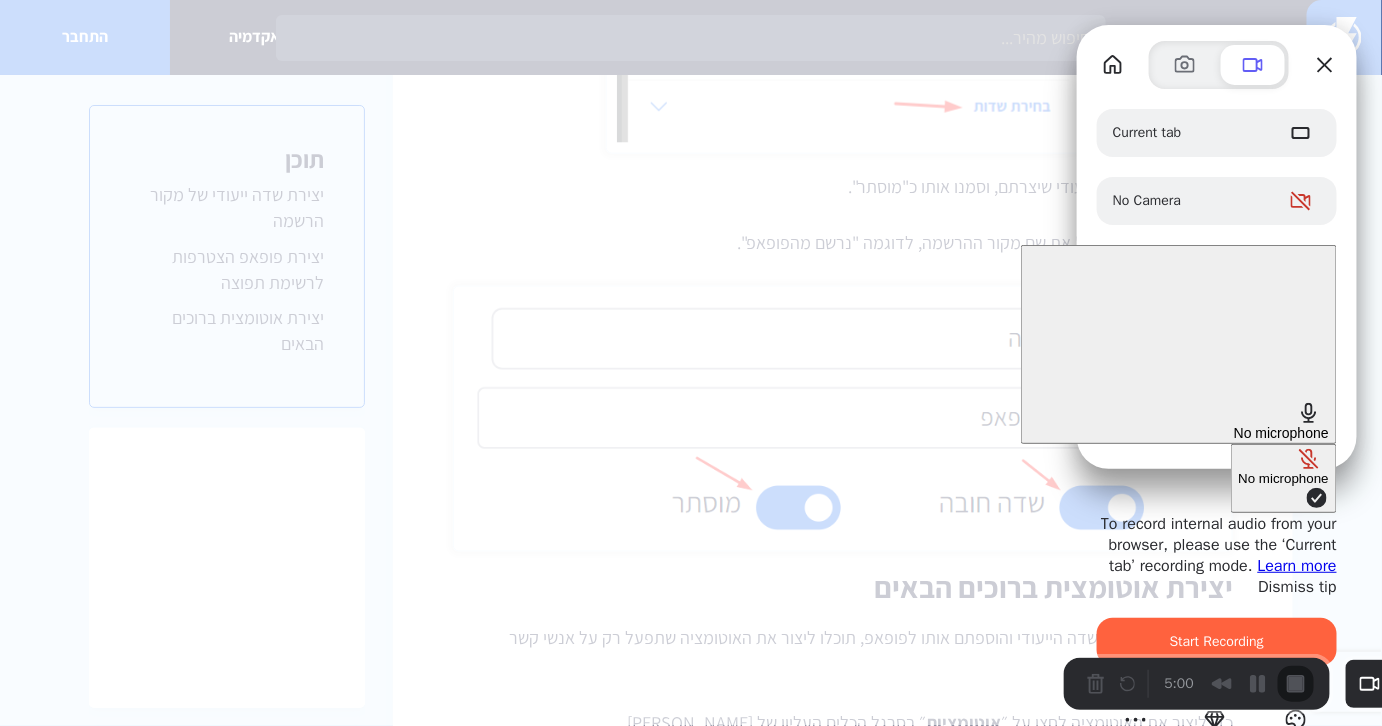 click on "Dismiss tip" at bounding box center (1297, 587) 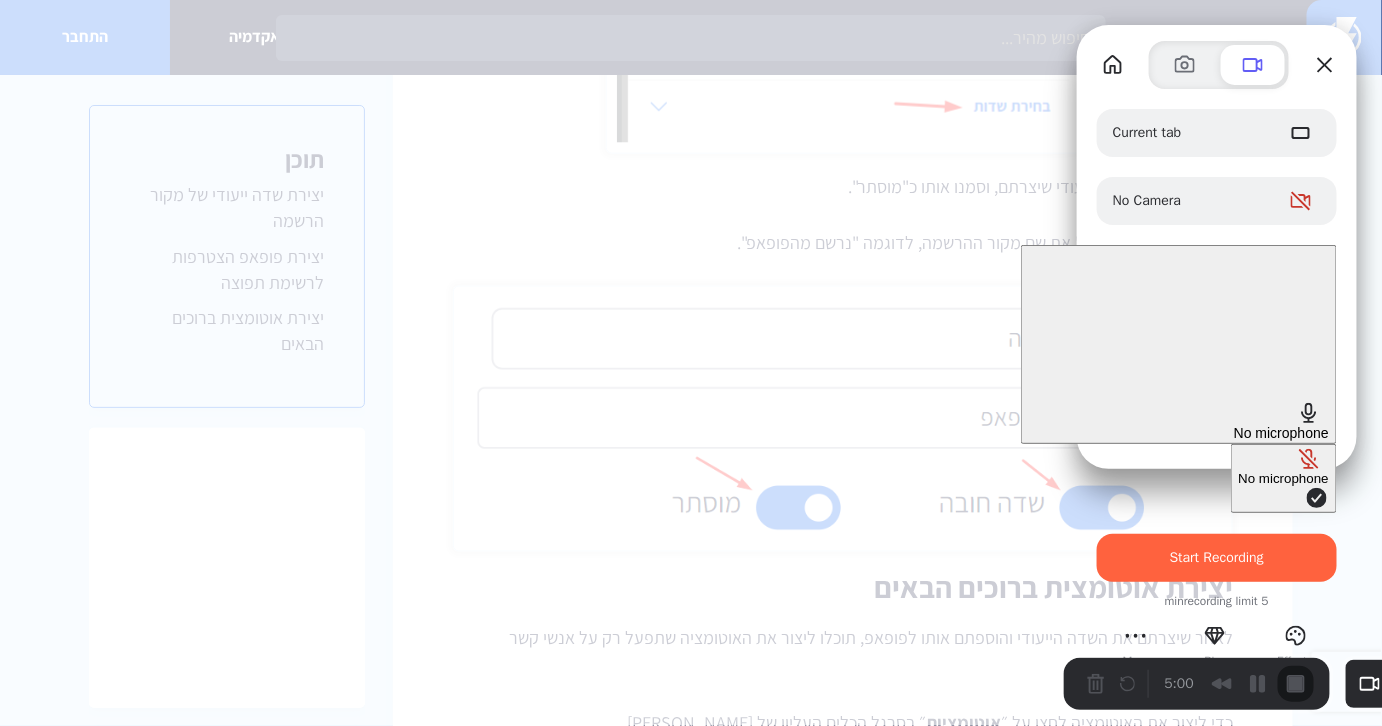 click on "No microphone" at bounding box center [1284, 478] 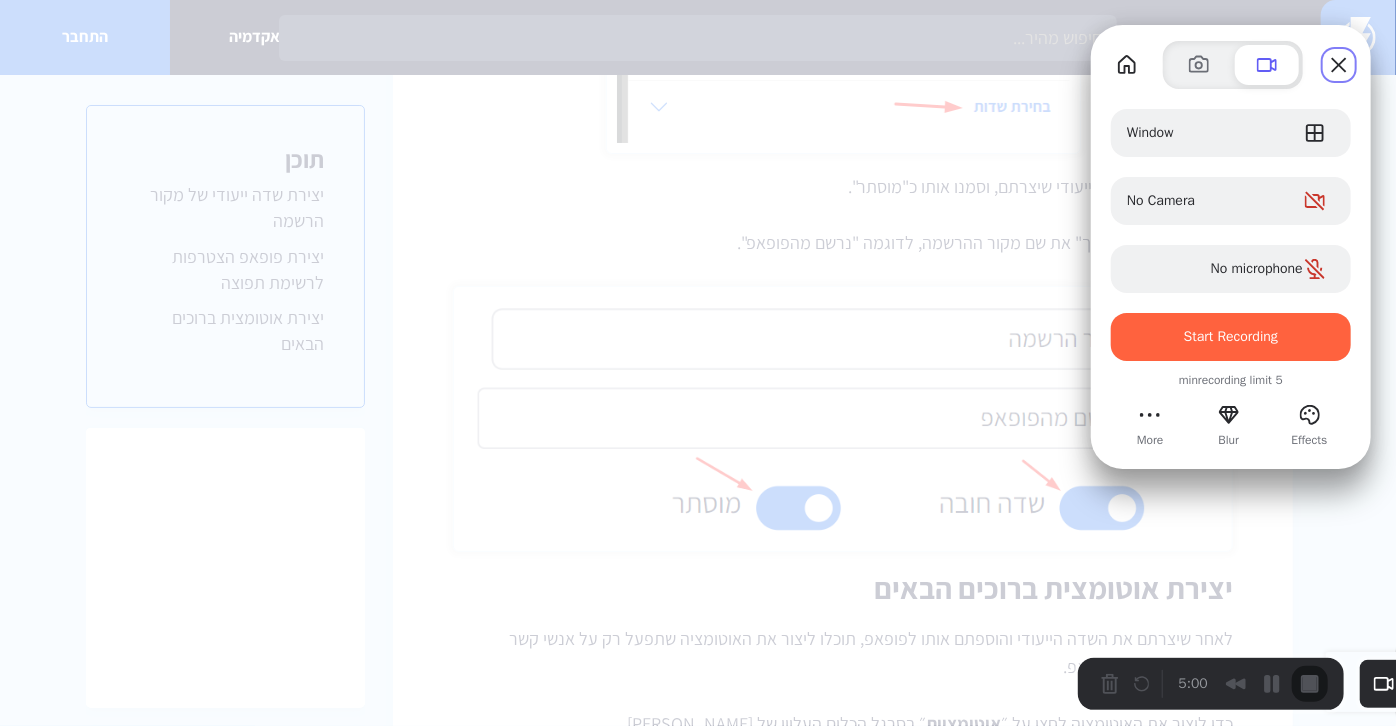 scroll, scrollTop: 61, scrollLeft: 0, axis: vertical 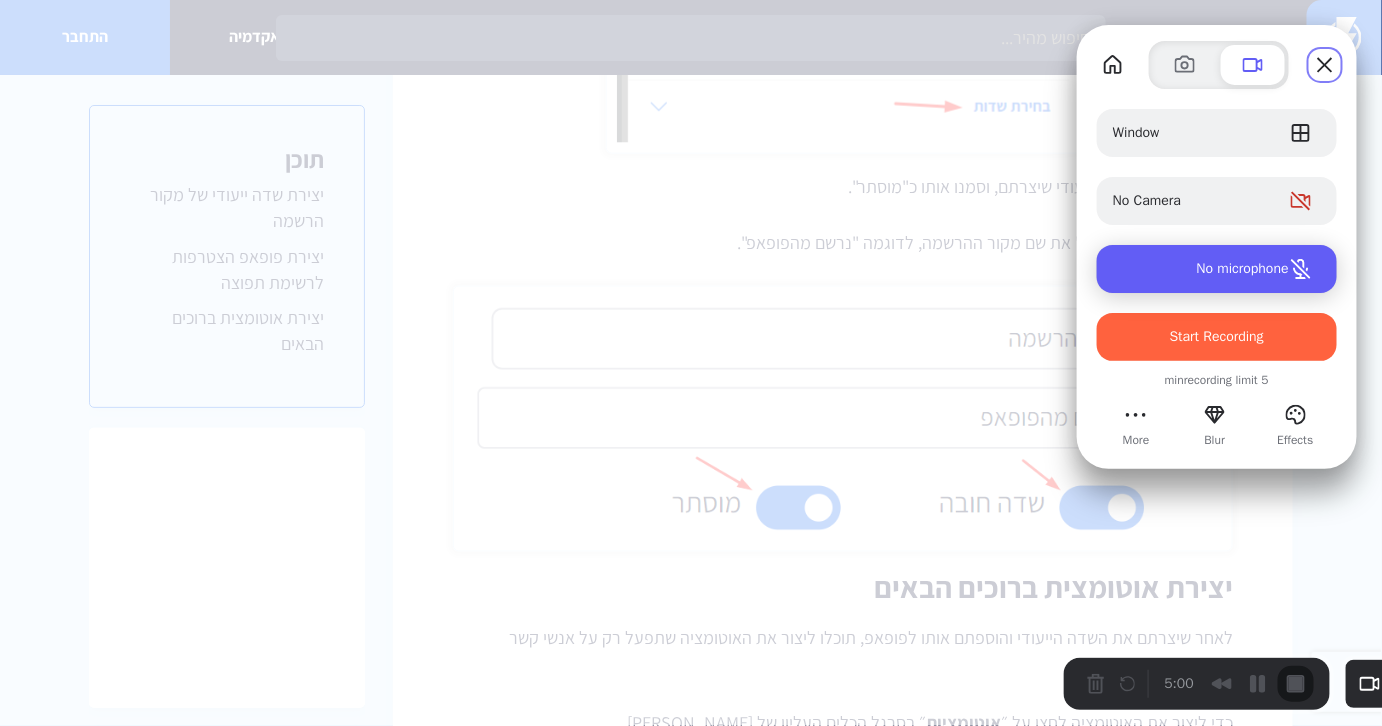 click on "No microphone" at bounding box center (1243, 269) 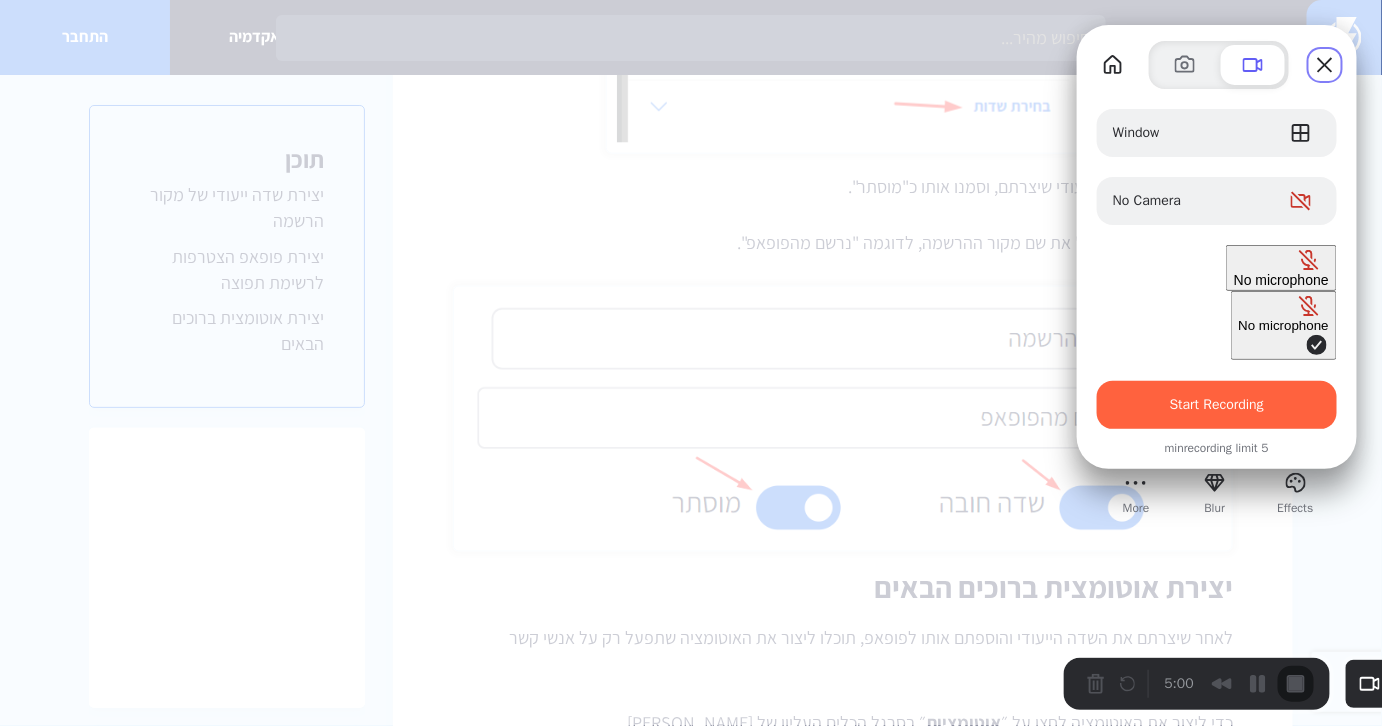 click on "No microphone" at bounding box center (1284, 325) 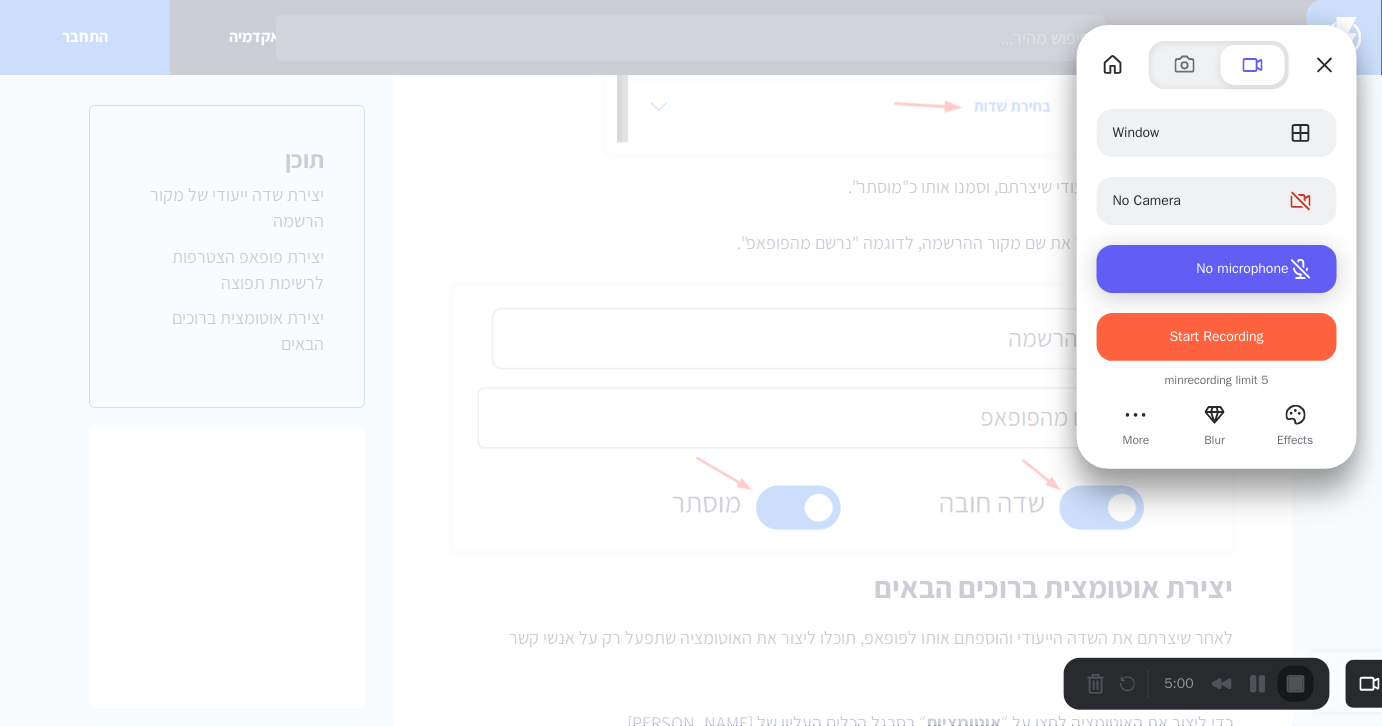 click on "No microphone" at bounding box center [1243, 269] 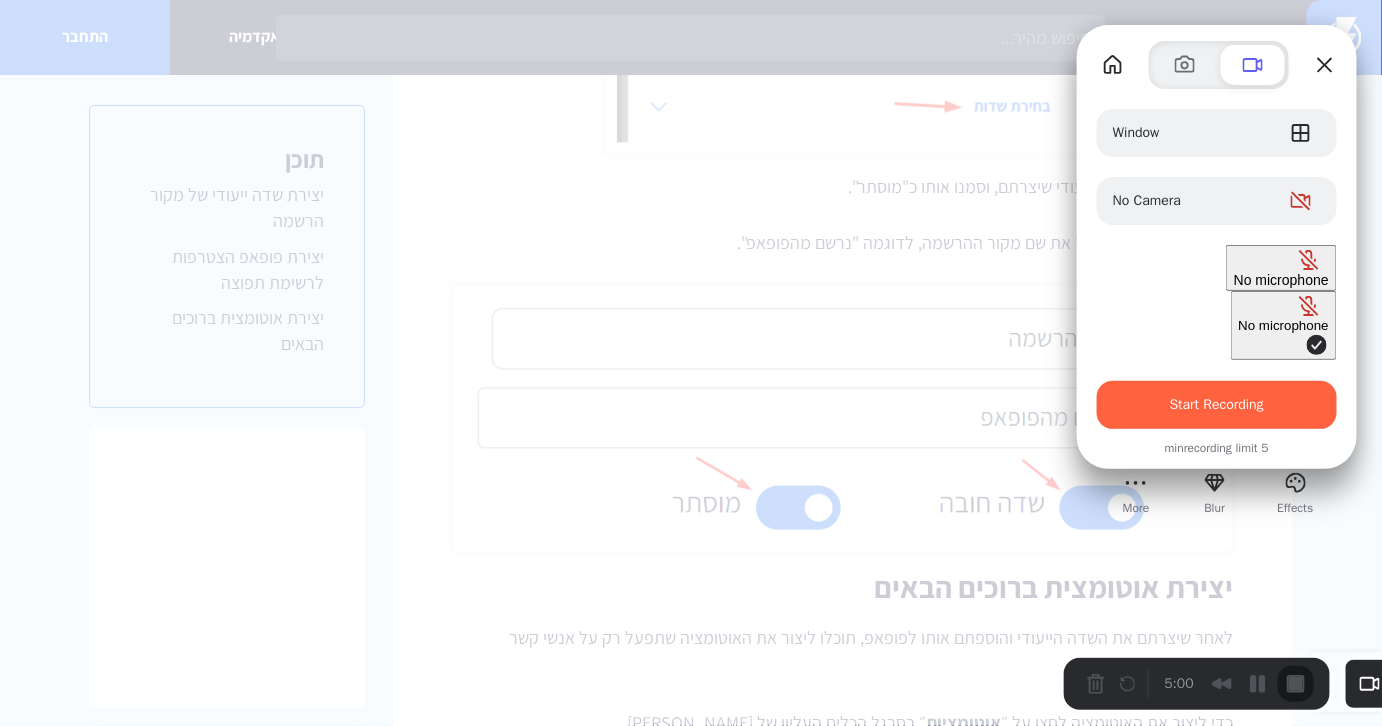 click on "No microphone" at bounding box center [1284, 325] 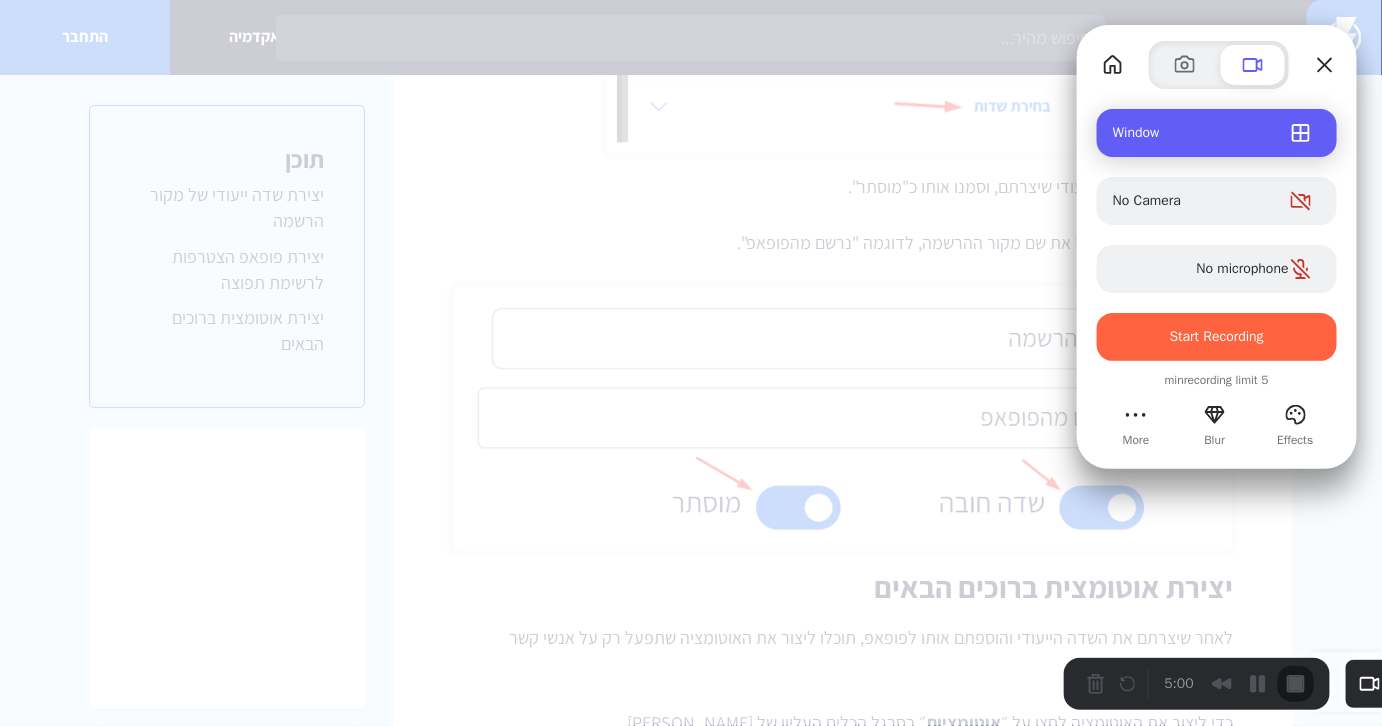 click on "Window" at bounding box center (1201, 133) 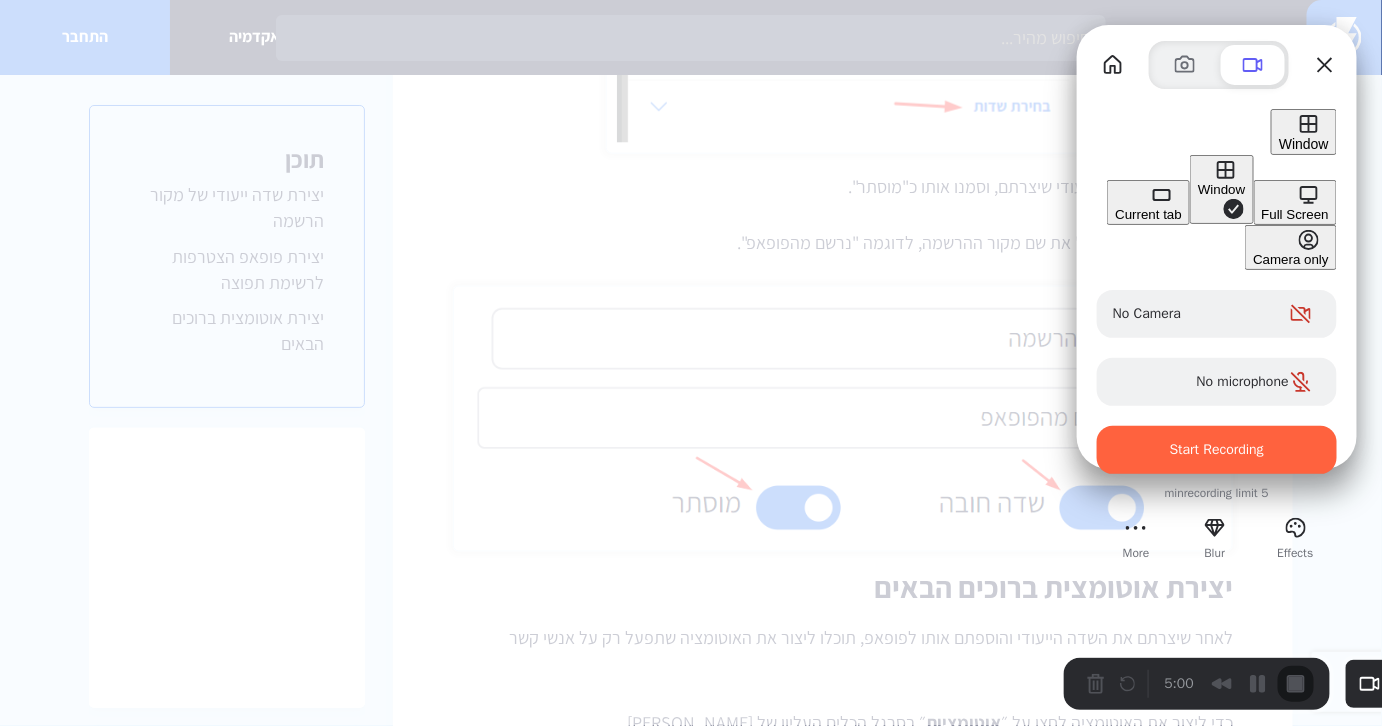 click on "Current tab" at bounding box center (1148, 214) 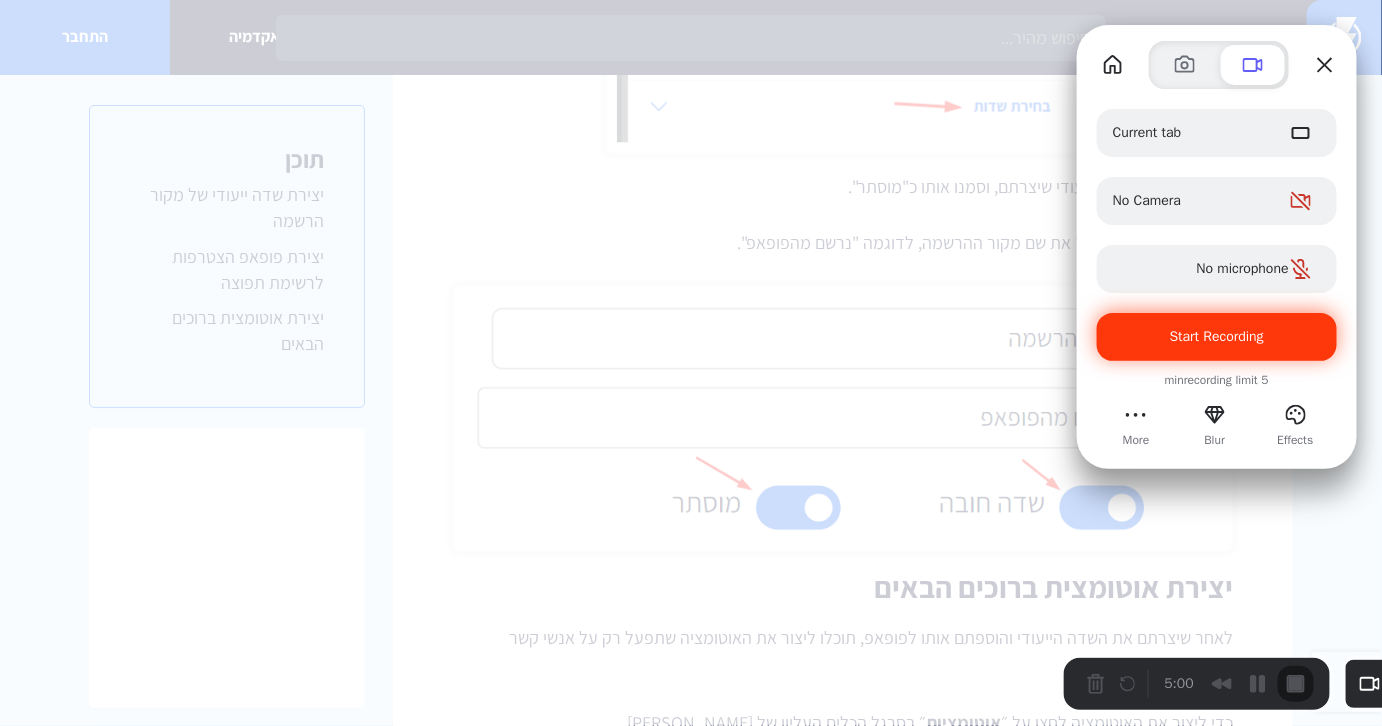 click on "Start Recording" at bounding box center [1217, 337] 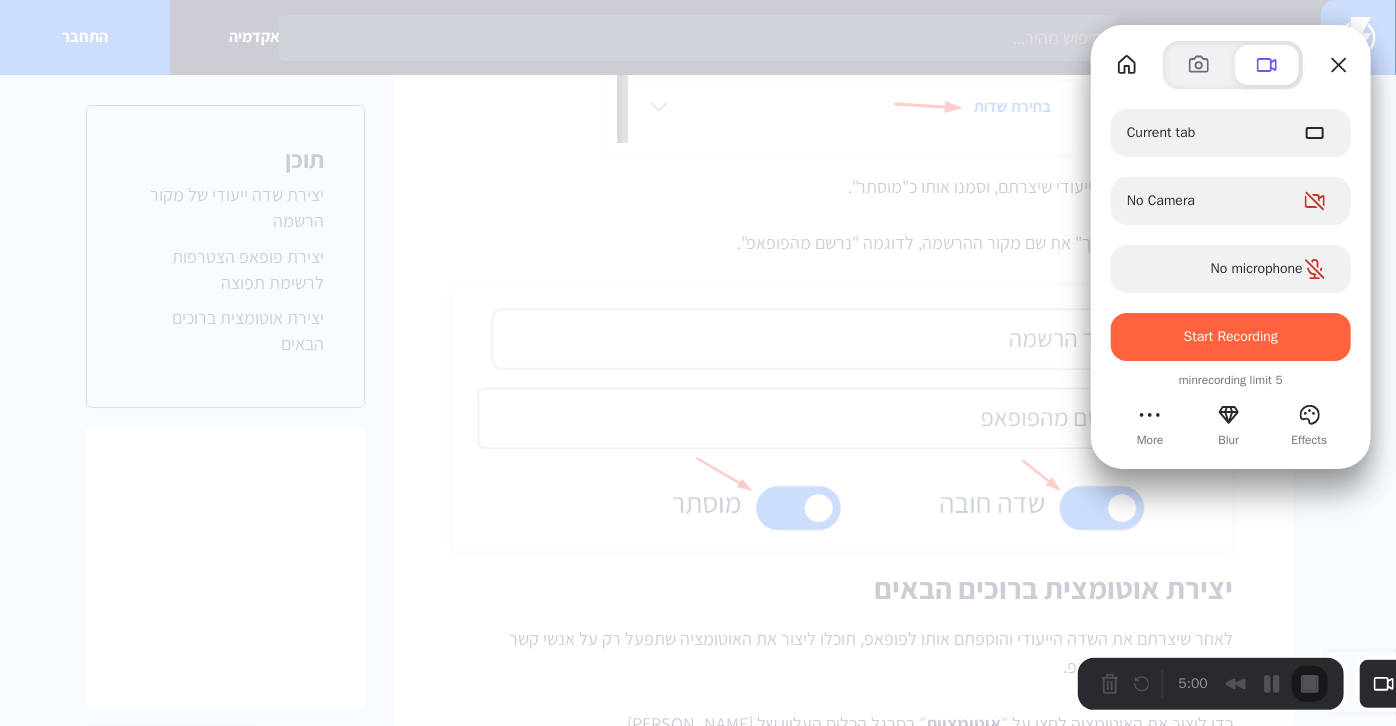 click on "Cancel" at bounding box center (1081, 1621) 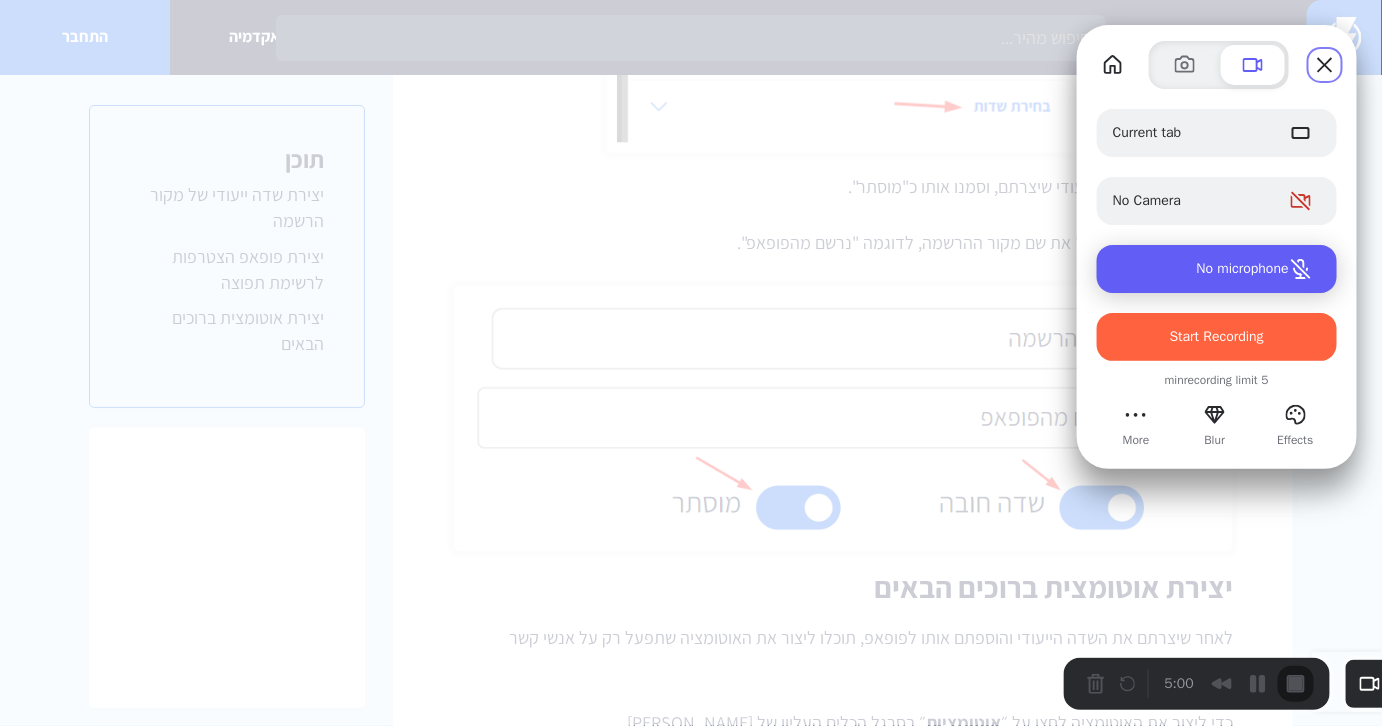 click at bounding box center [1301, 269] 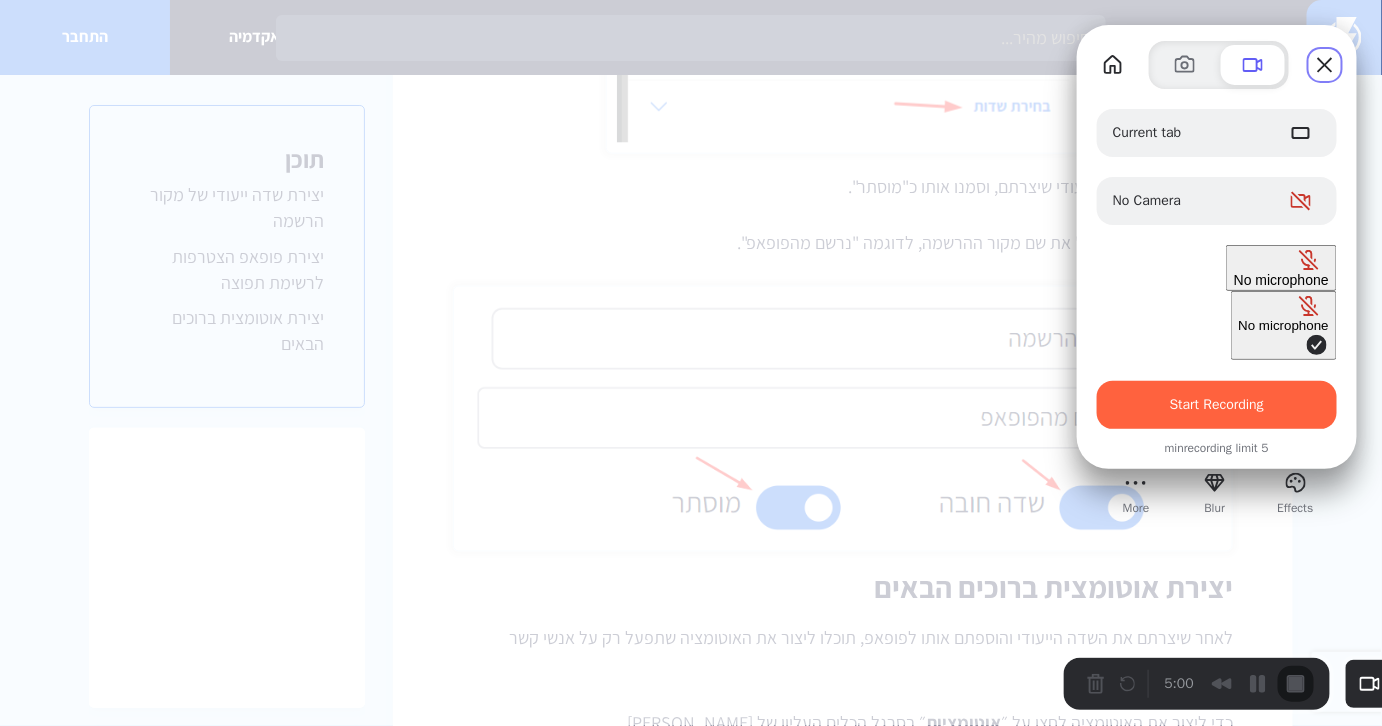 click on "No microphone" at bounding box center [1284, 325] 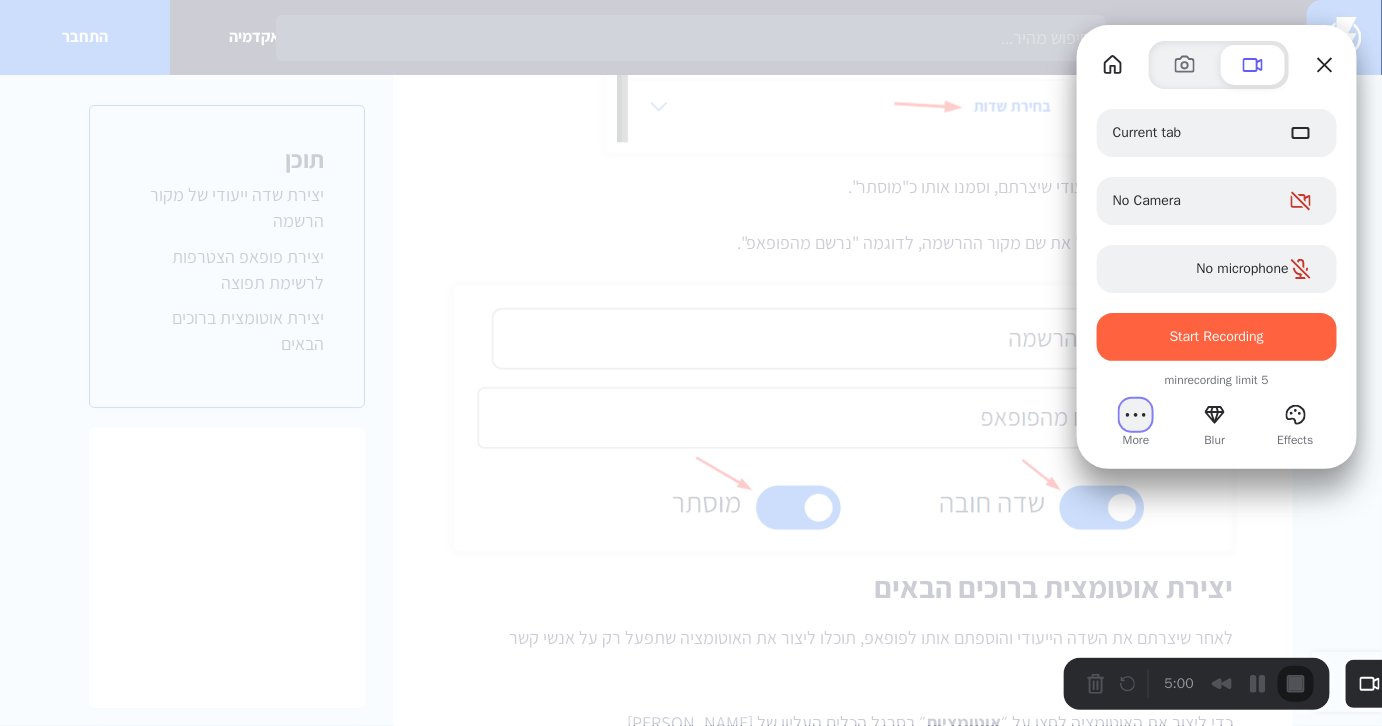 click at bounding box center (1136, 415) 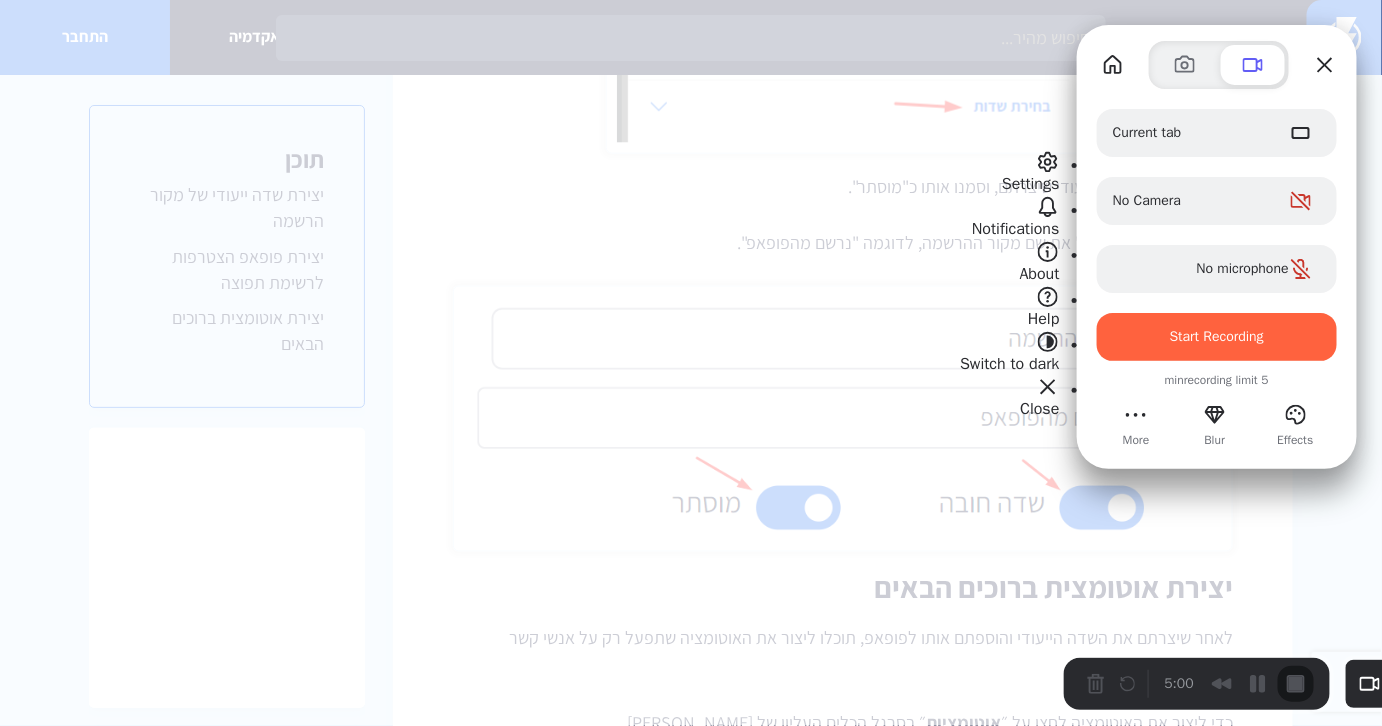 click on "Current tab No Camera No microphone Start Recording 5 min  recording limit Effects Blur More" at bounding box center [1217, 269] 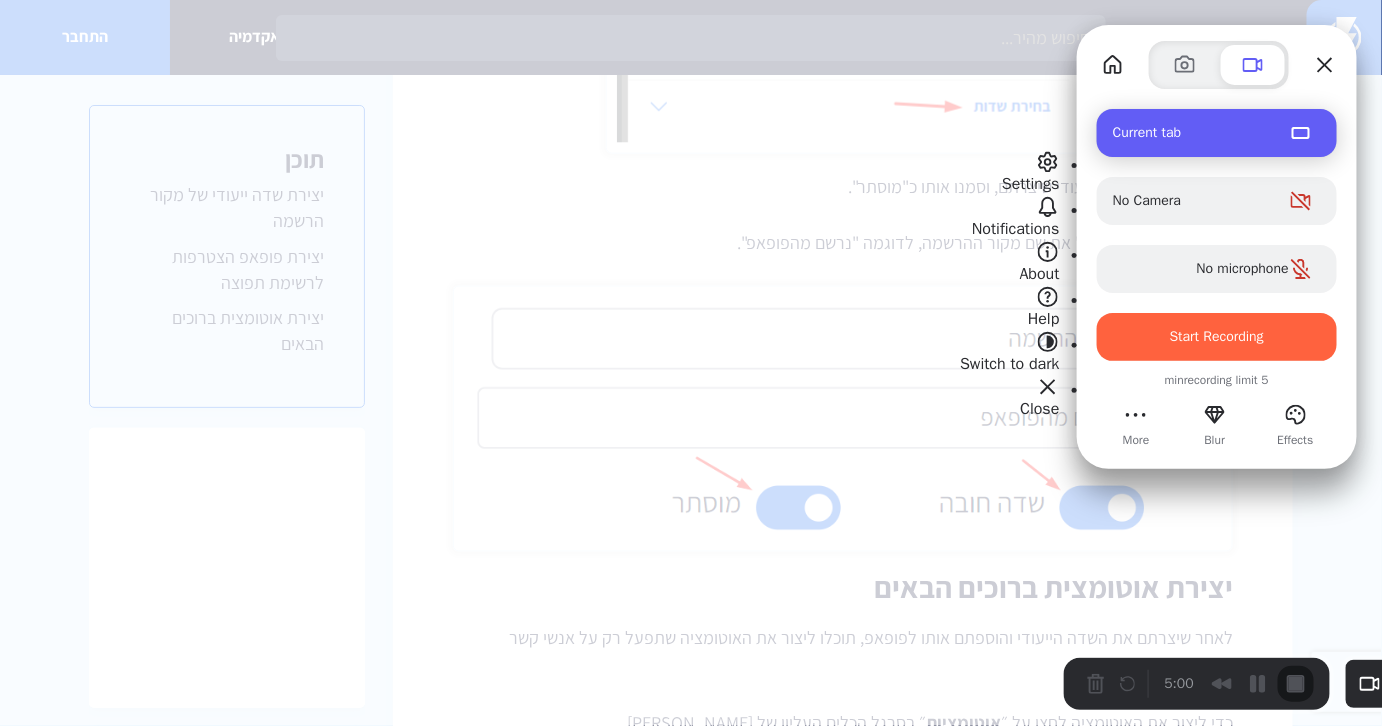 click on "Current tab" at bounding box center [1217, 133] 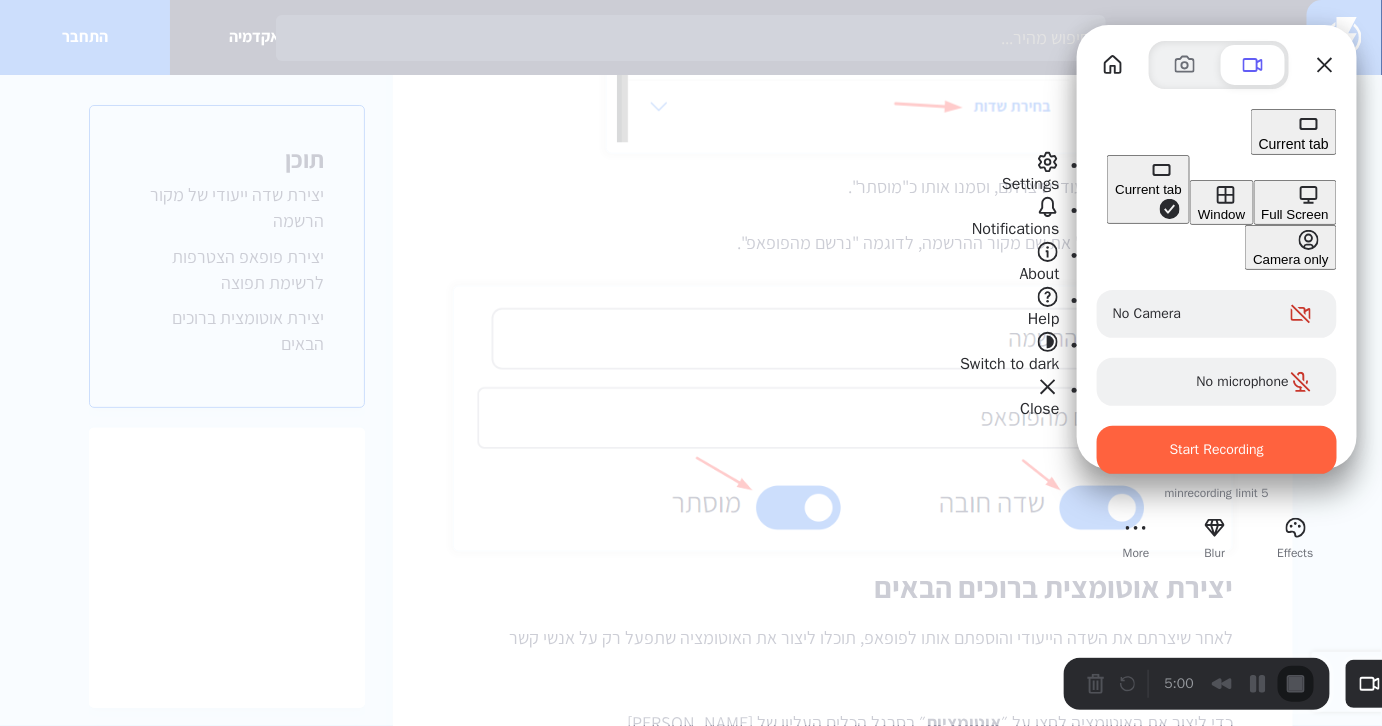 click on "Full Screen" at bounding box center (1295, 214) 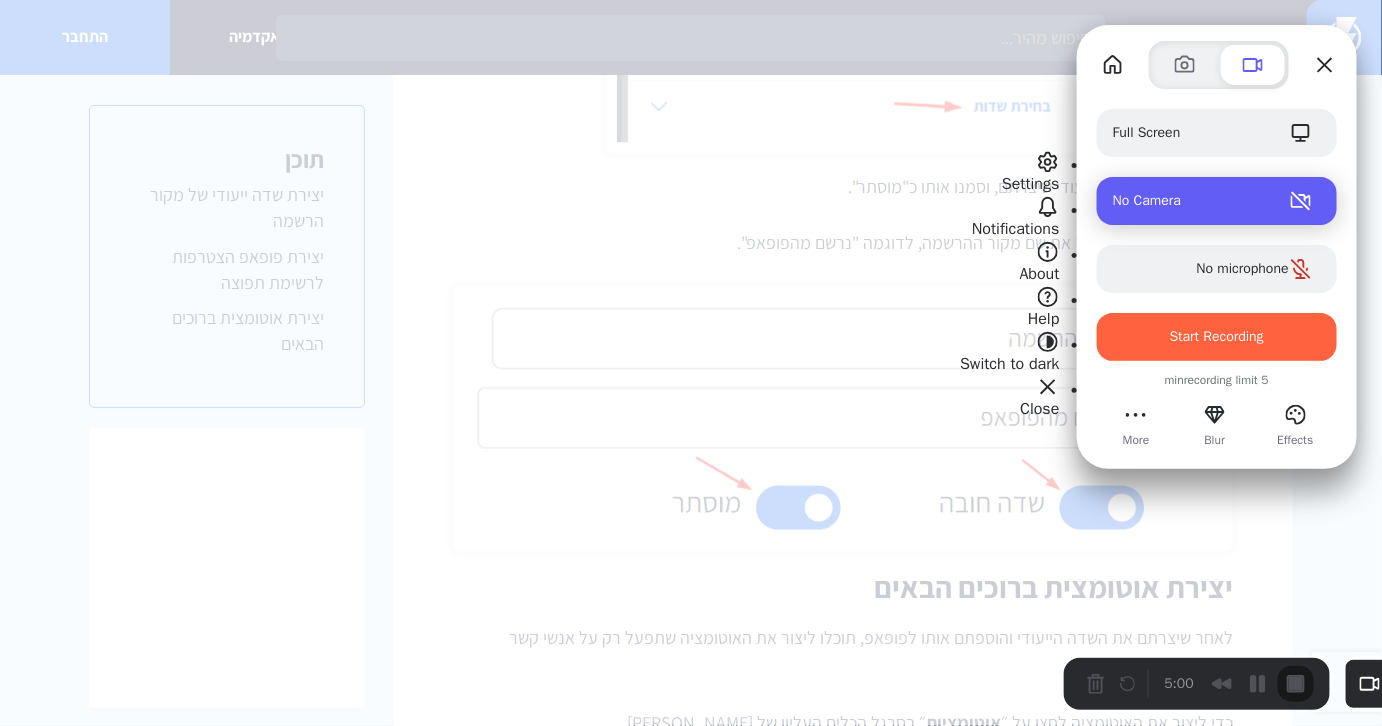 click at bounding box center (1301, 201) 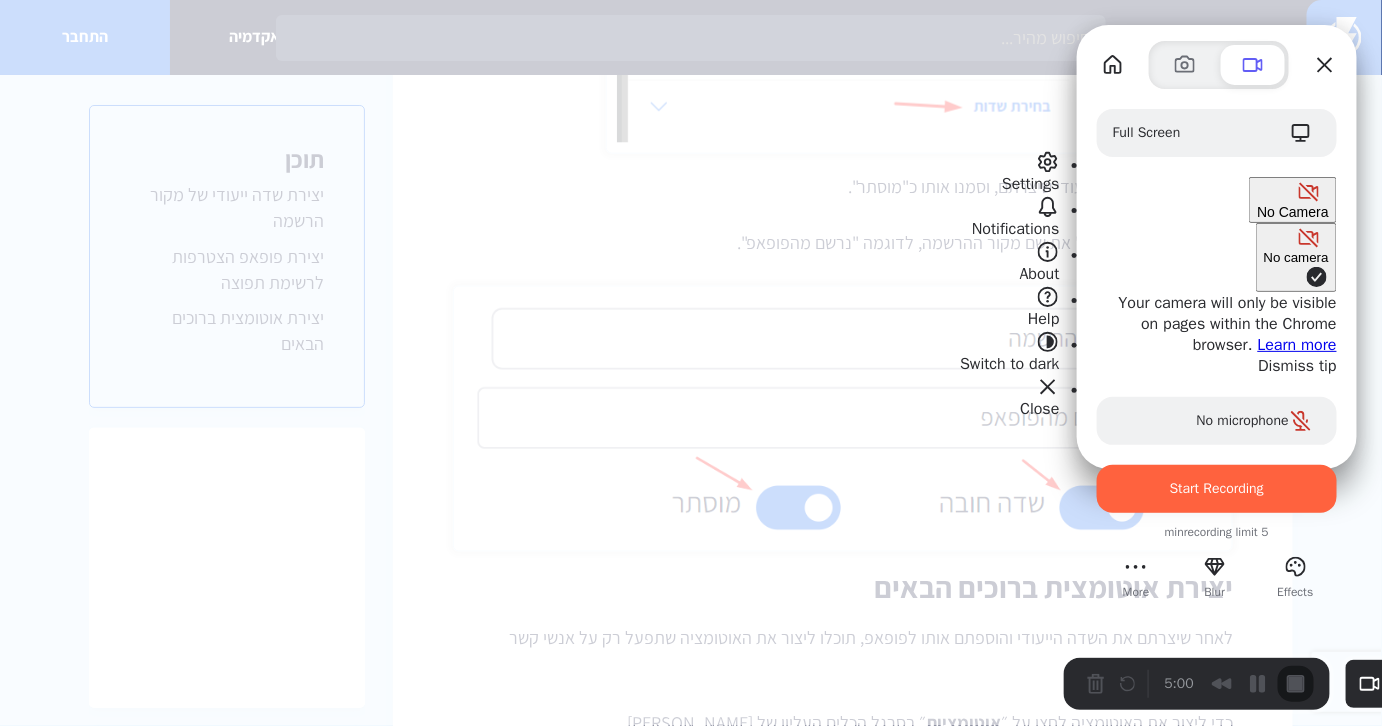 click at bounding box center [1048, 387] 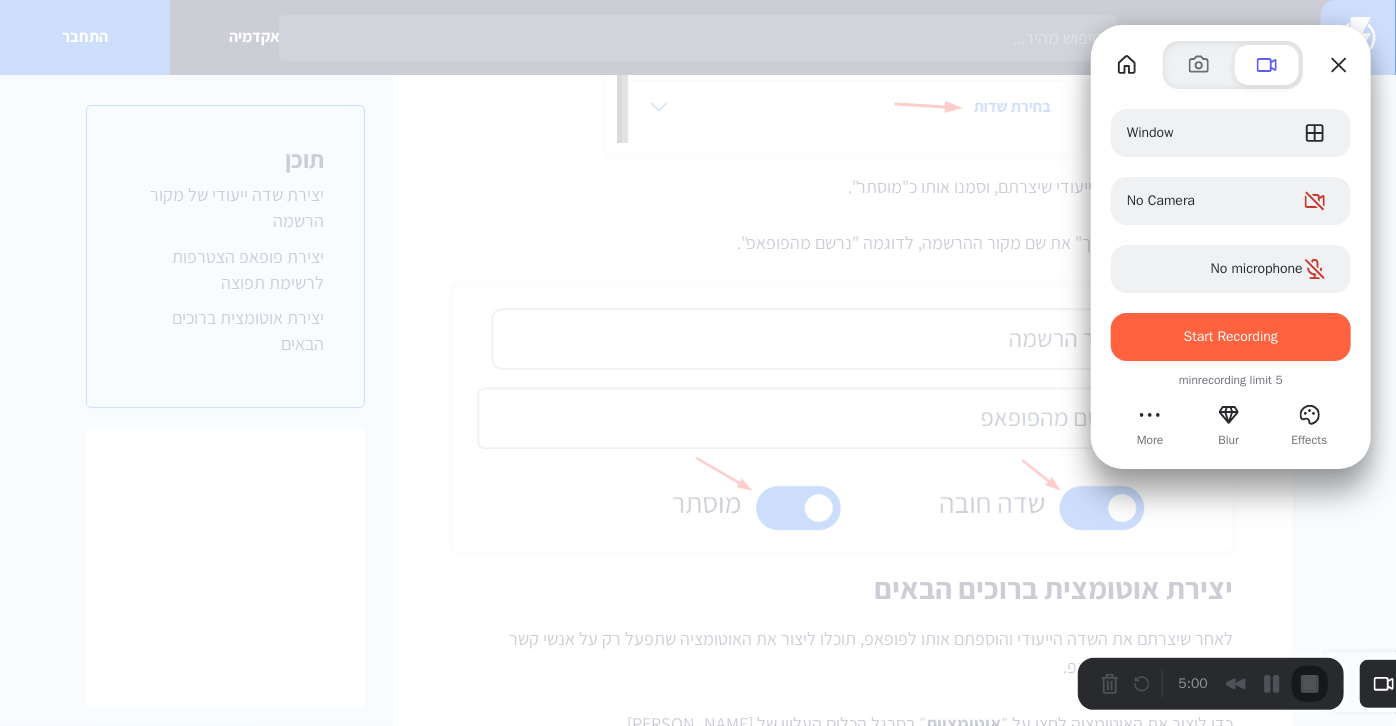 scroll, scrollTop: 61, scrollLeft: 0, axis: vertical 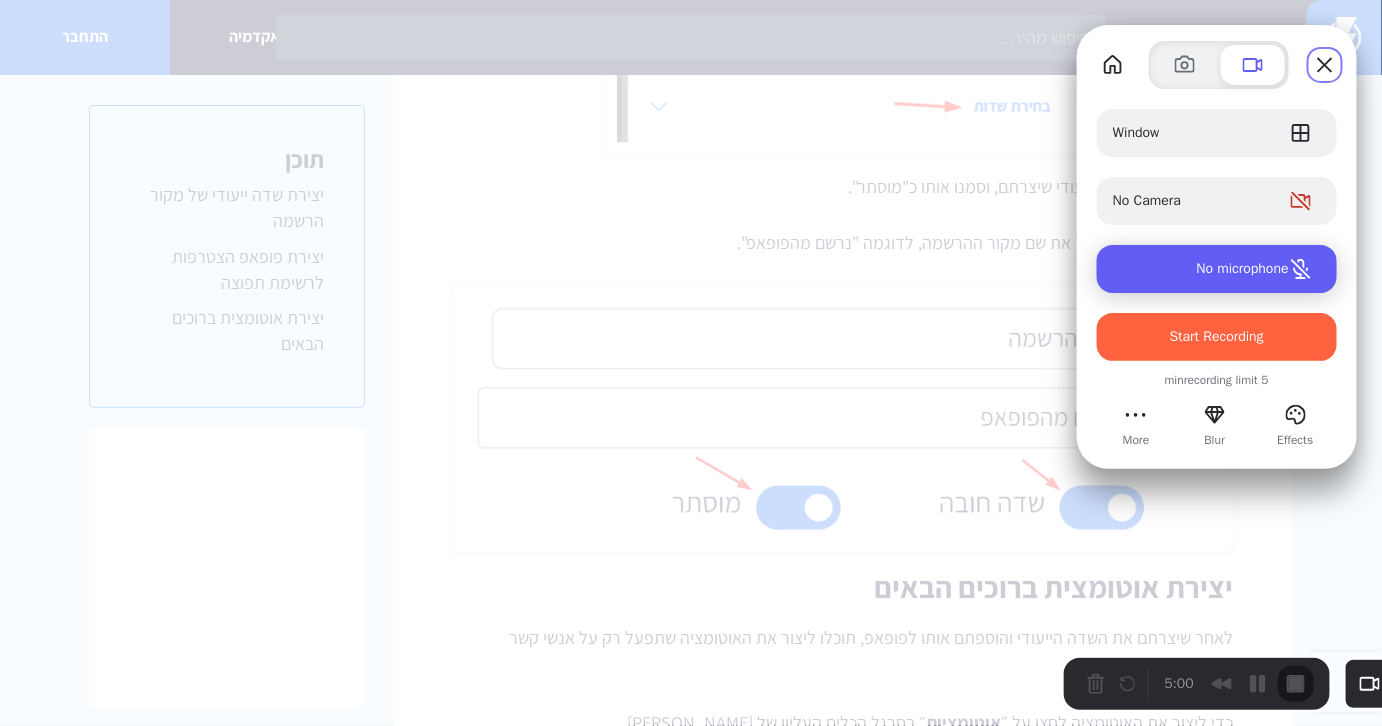 click on "No microphone" at bounding box center [1243, 269] 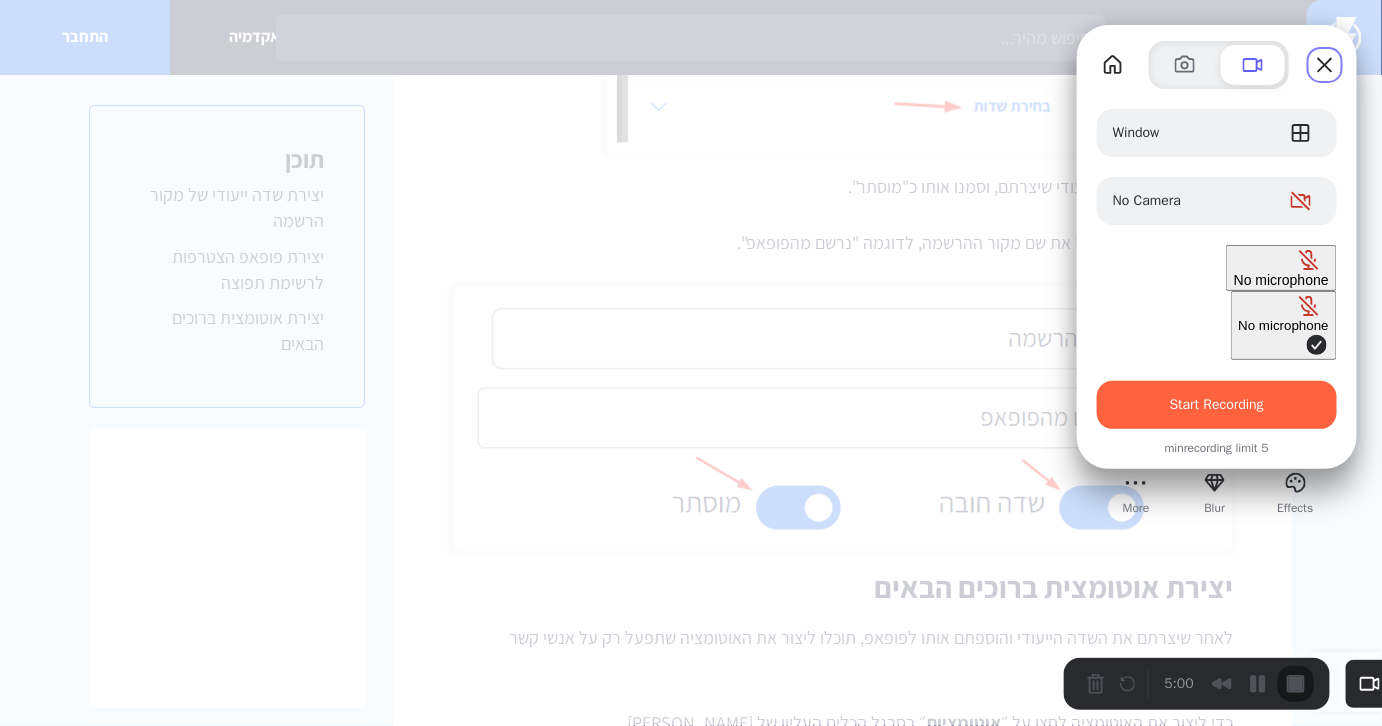 click on "No microphone" at bounding box center (1284, 325) 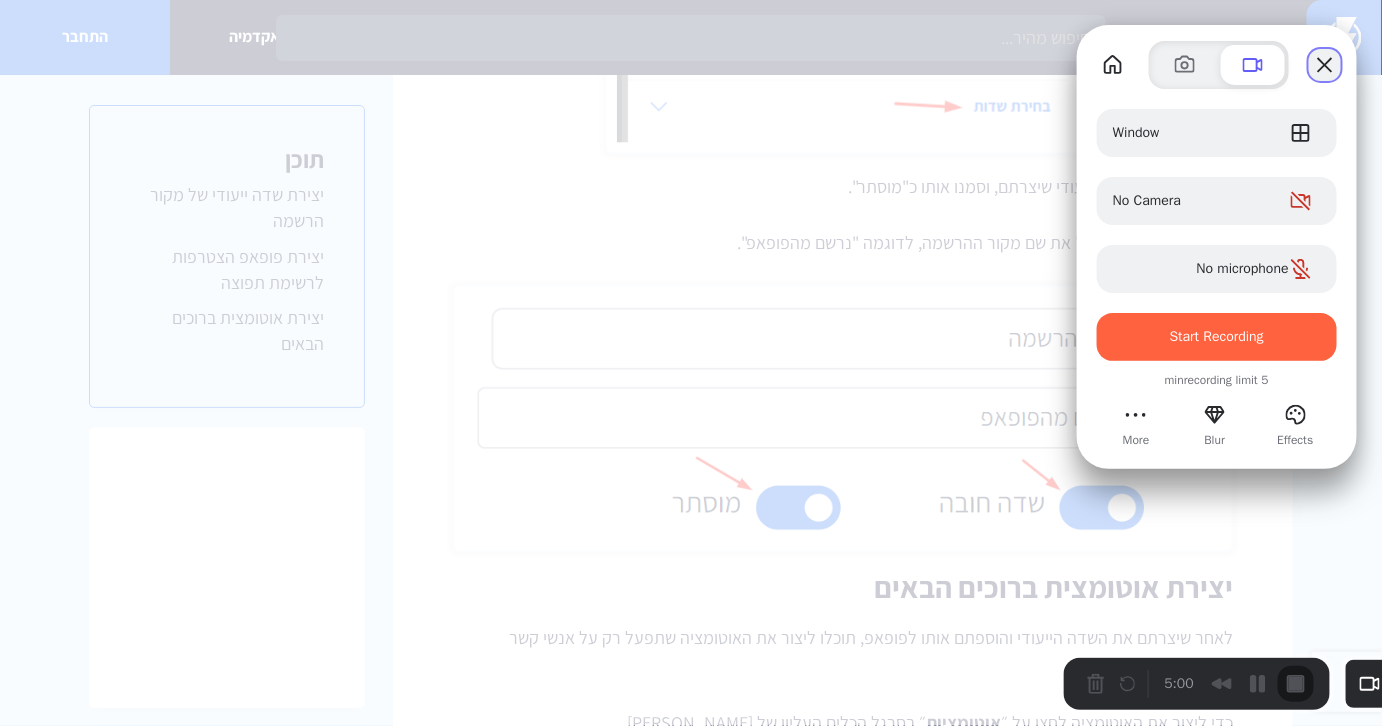 click at bounding box center (1325, 65) 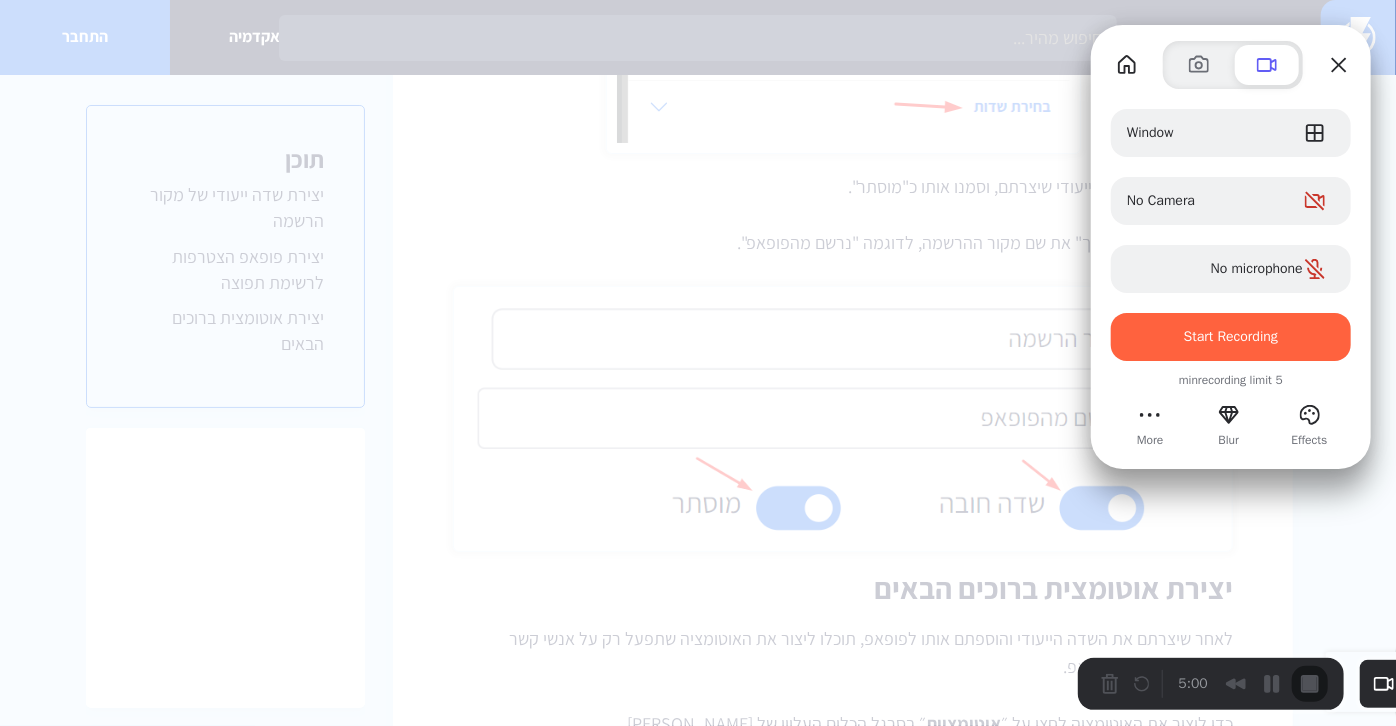 scroll, scrollTop: 61, scrollLeft: 0, axis: vertical 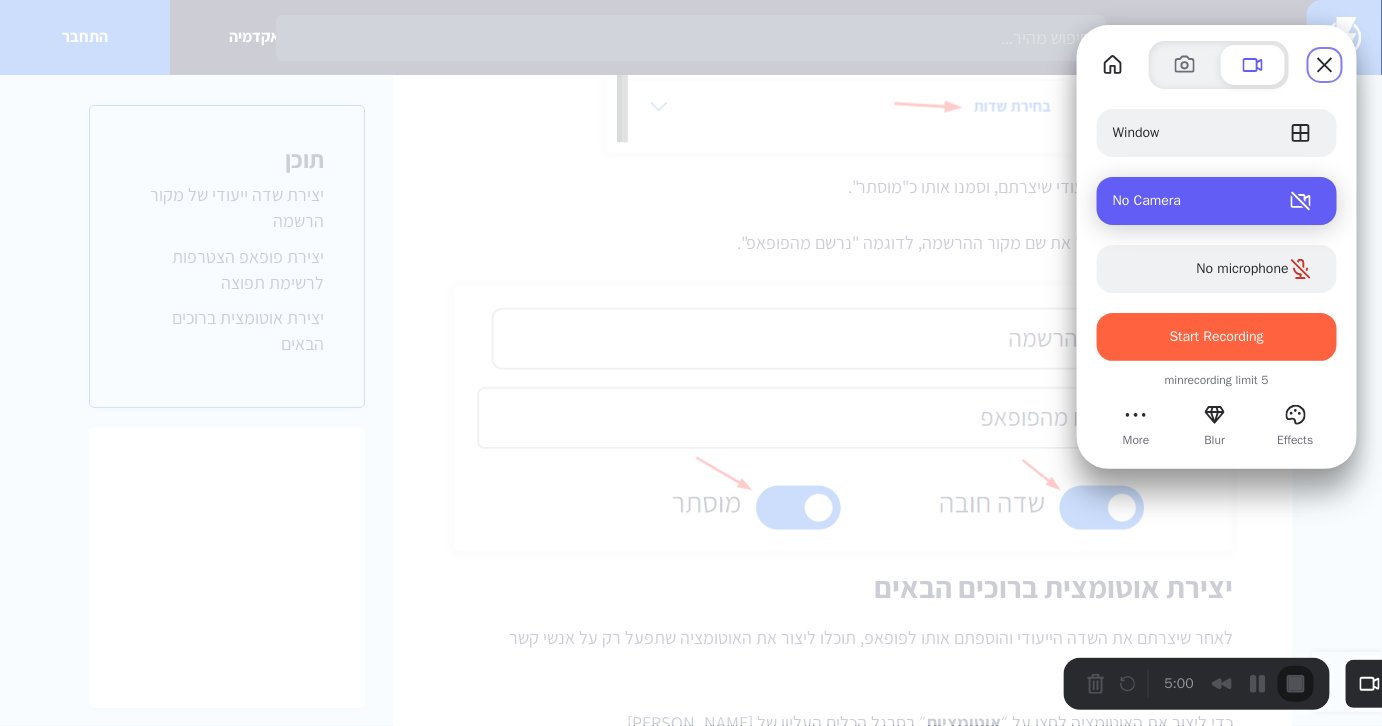 click on "No Camera" at bounding box center [1217, 201] 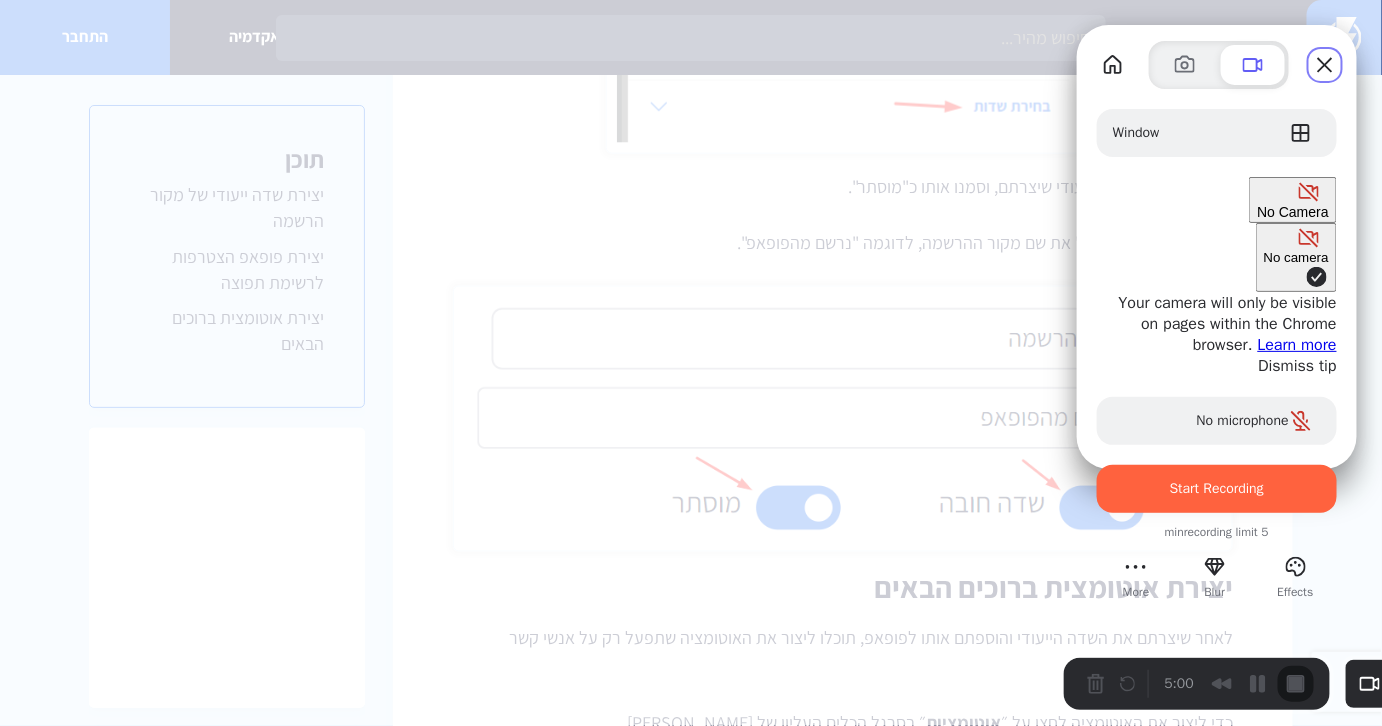 click on "No camera" at bounding box center [1296, 257] 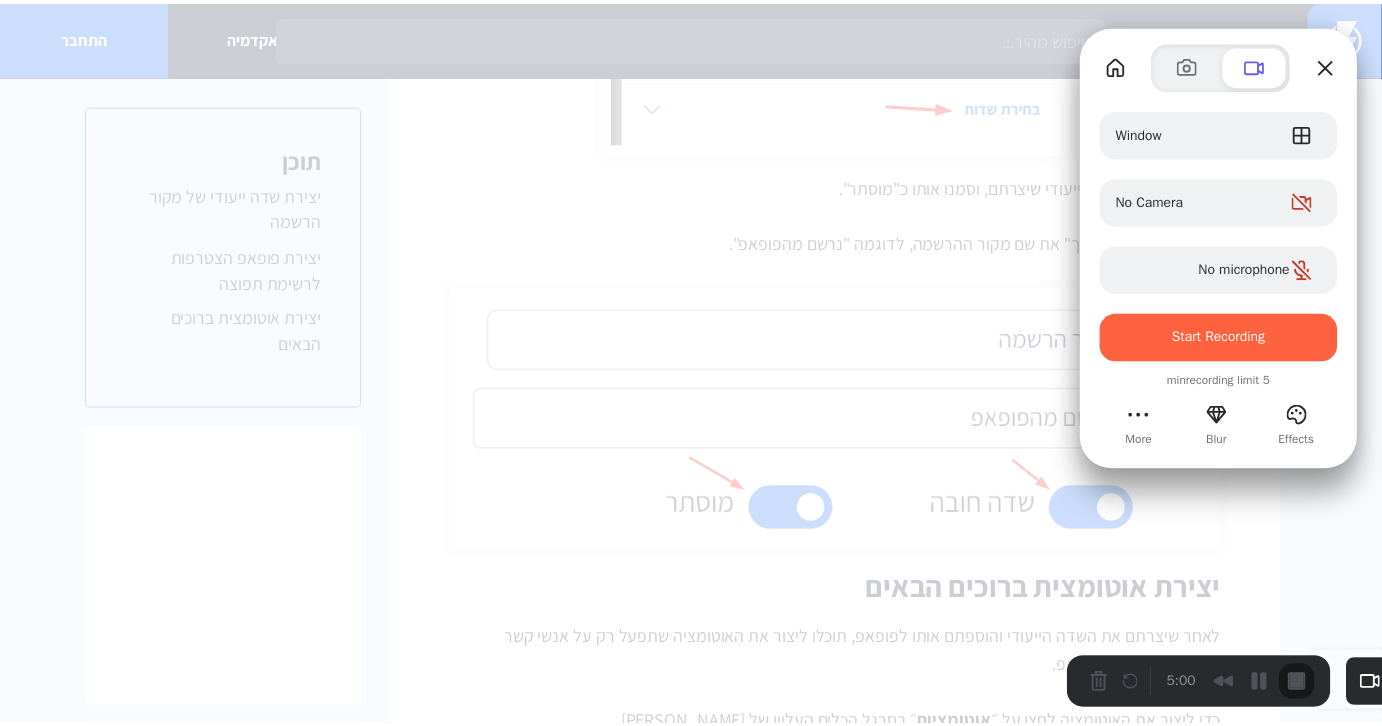 scroll, scrollTop: 61, scrollLeft: 0, axis: vertical 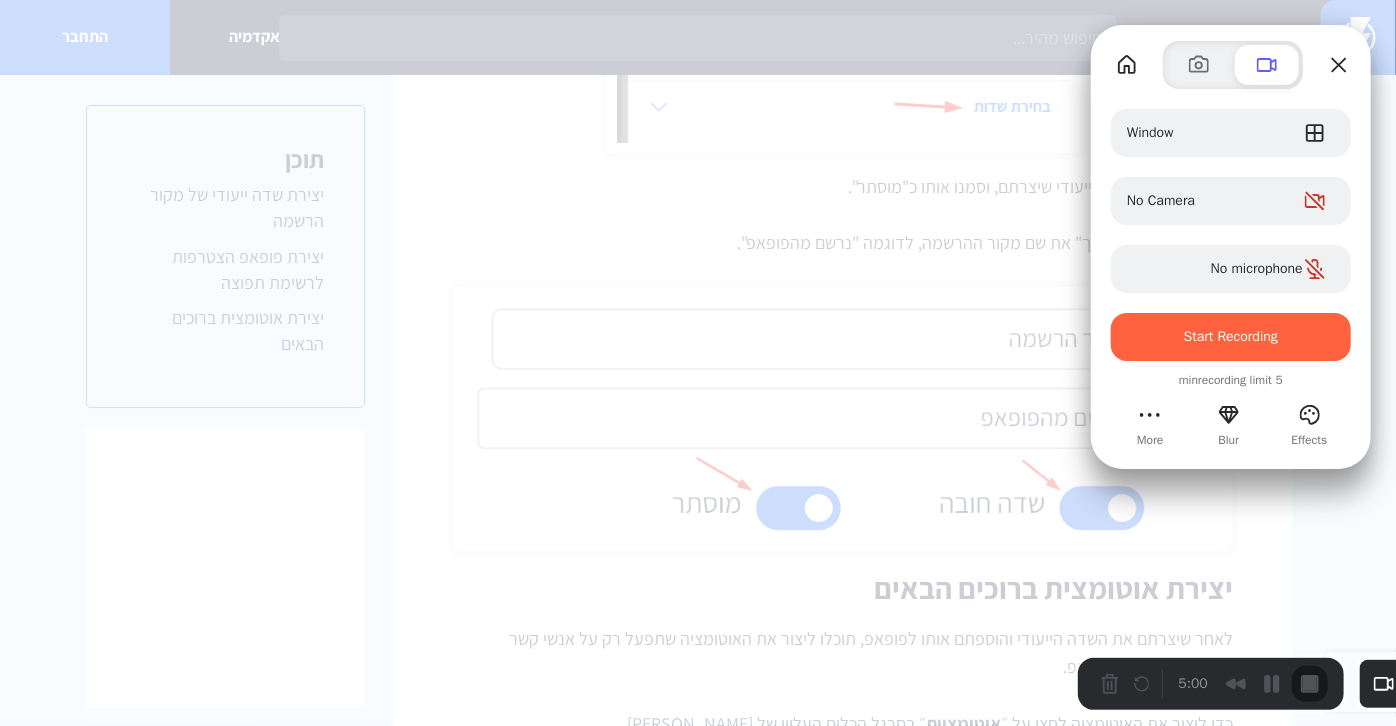 click at bounding box center (1212, 1487) 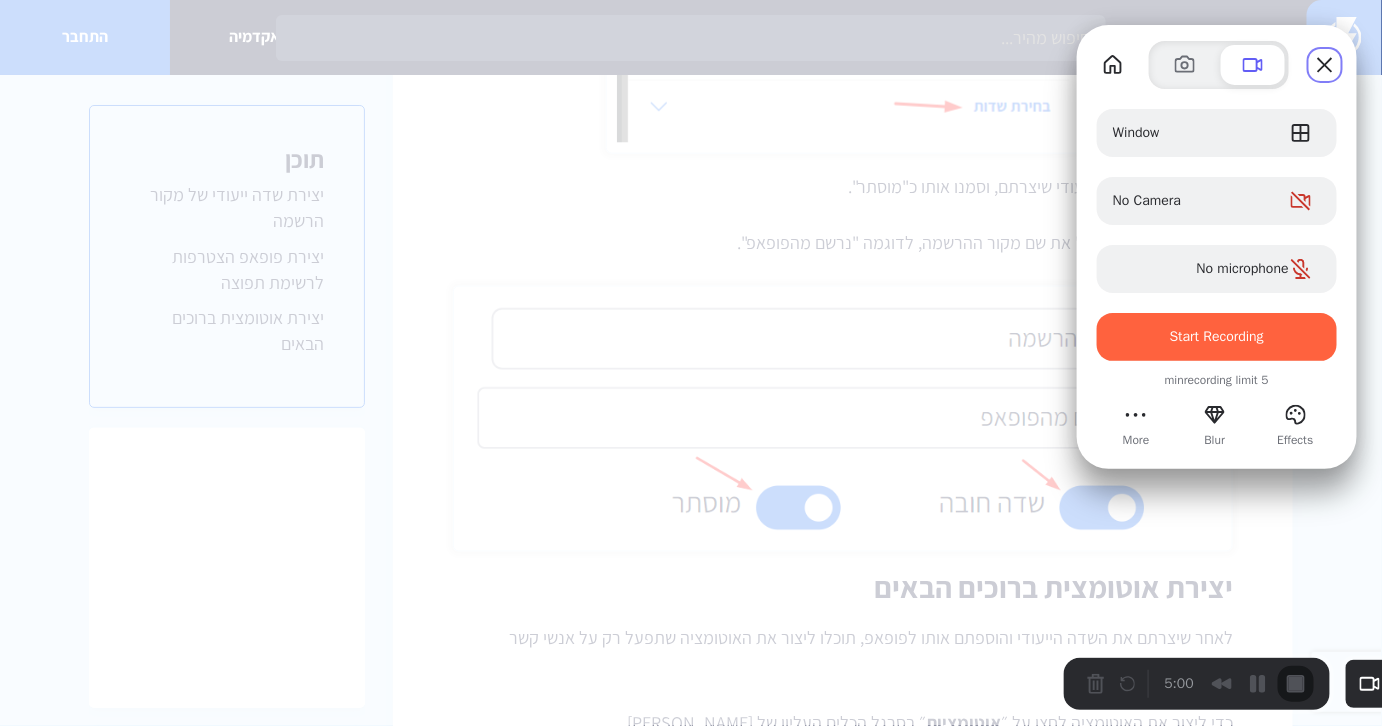 click on "No microphone" at bounding box center (1243, 269) 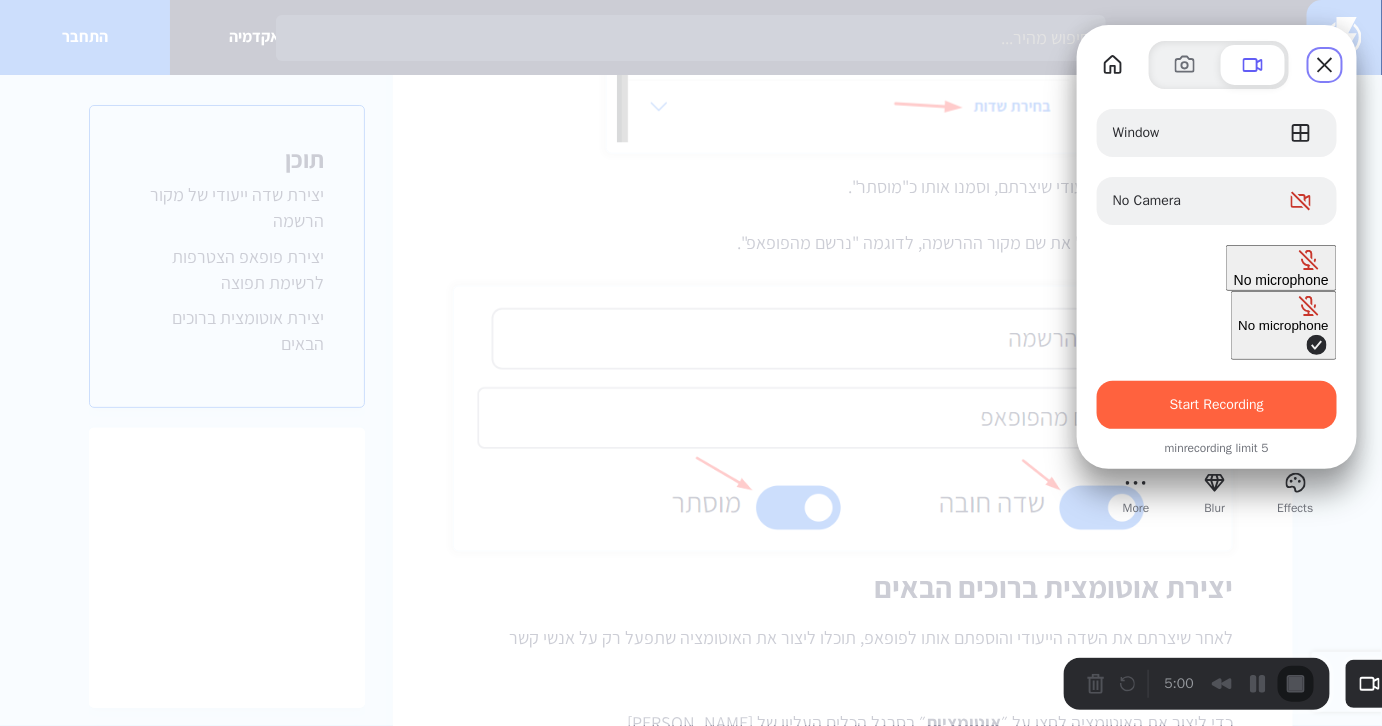 click on "No microphone" at bounding box center (1284, 325) 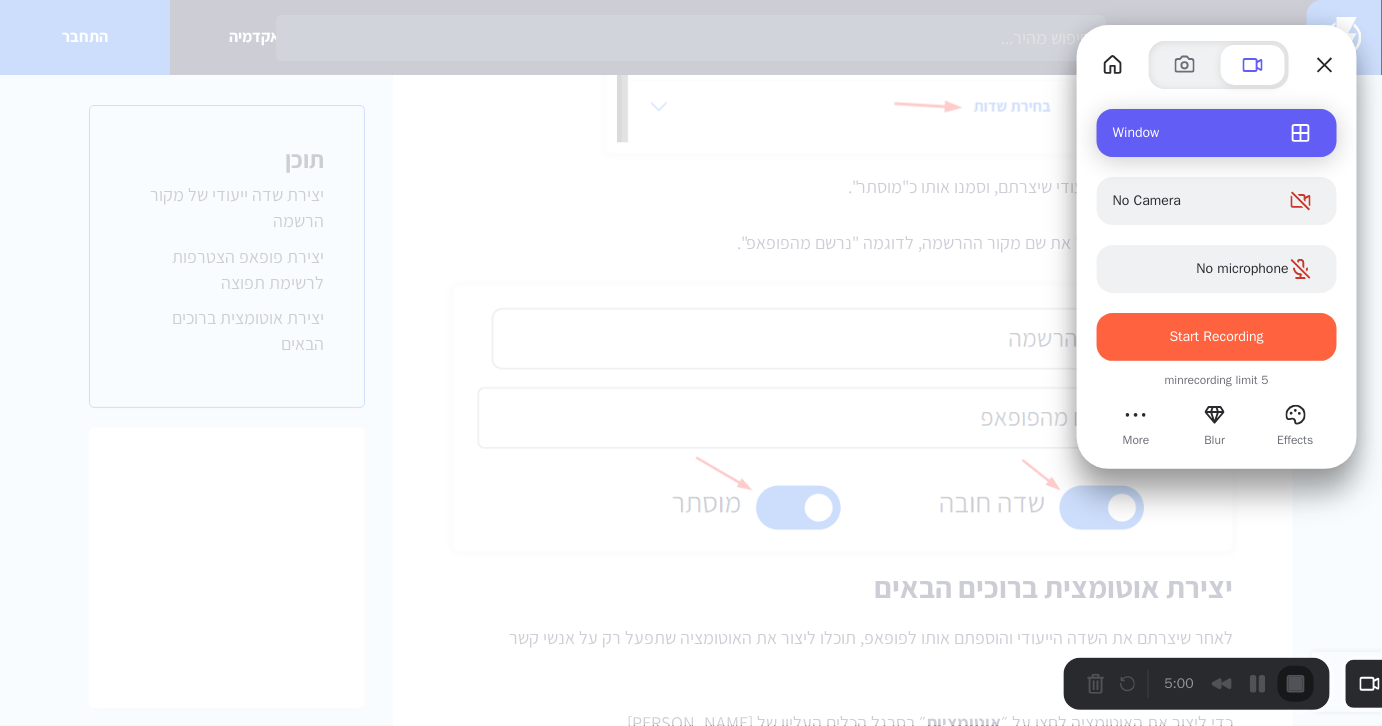 click on "Window" at bounding box center [1217, 133] 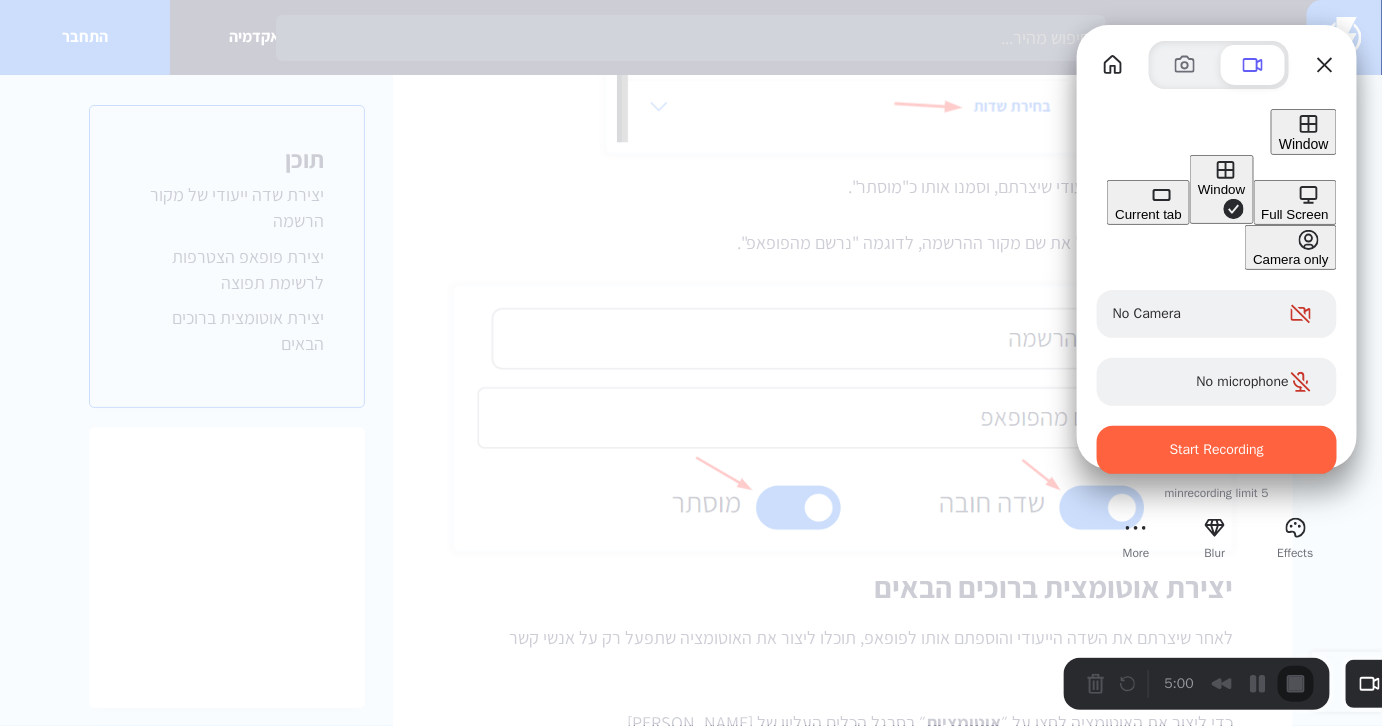 click on "Current tab" at bounding box center [1148, 202] 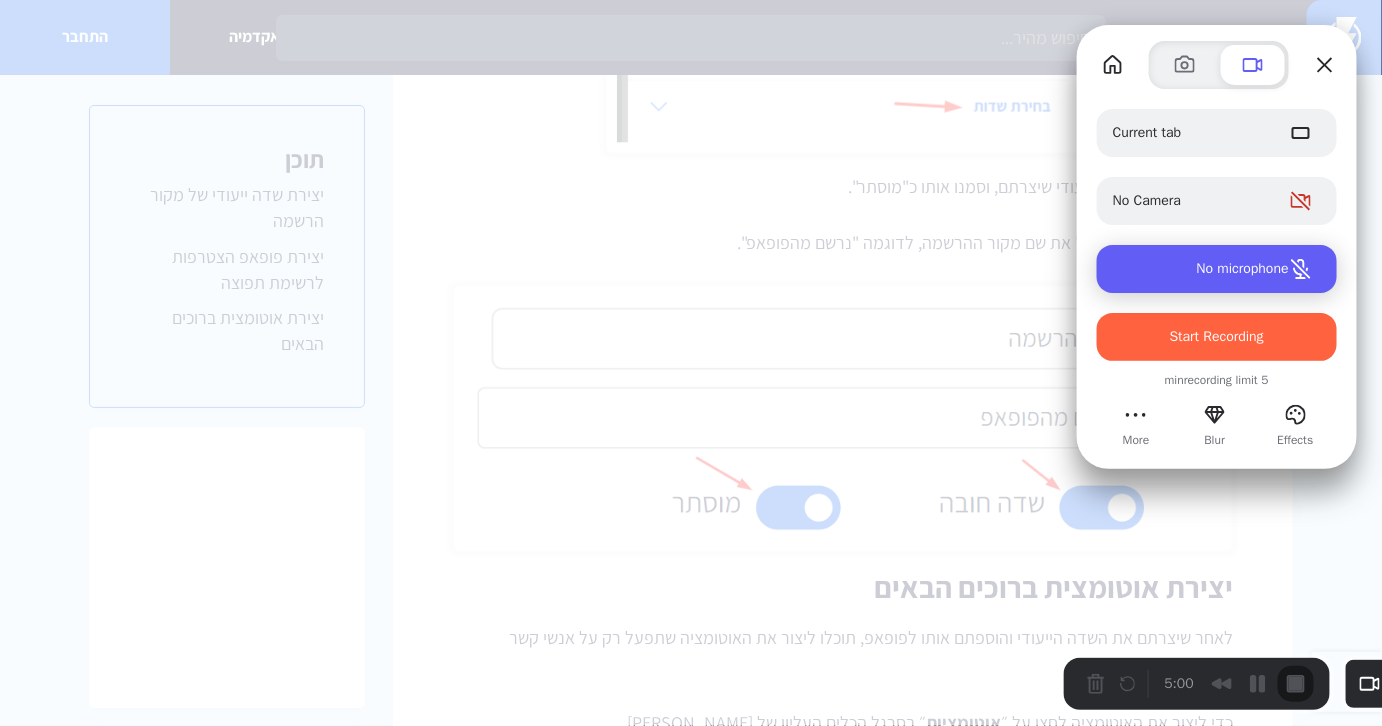 click on "No microphone" at bounding box center (1243, 269) 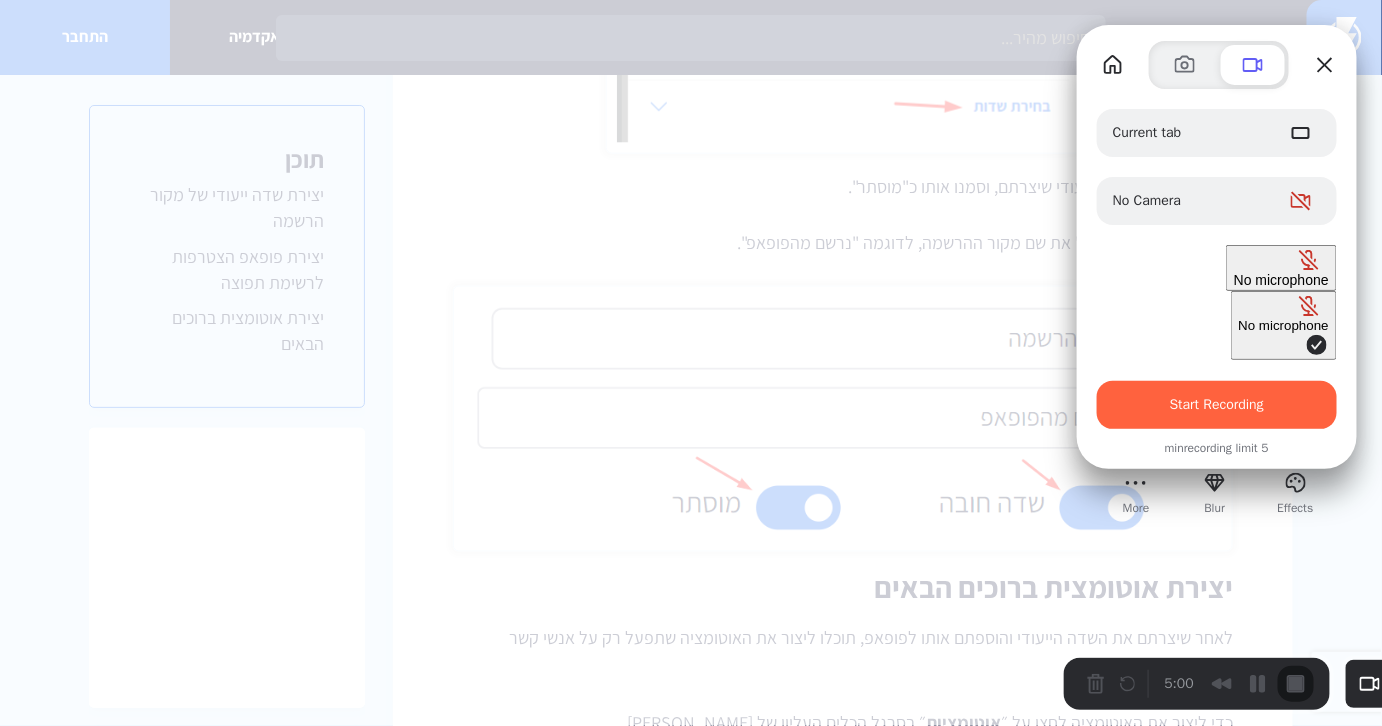 click on "No microphone" at bounding box center (1284, 325) 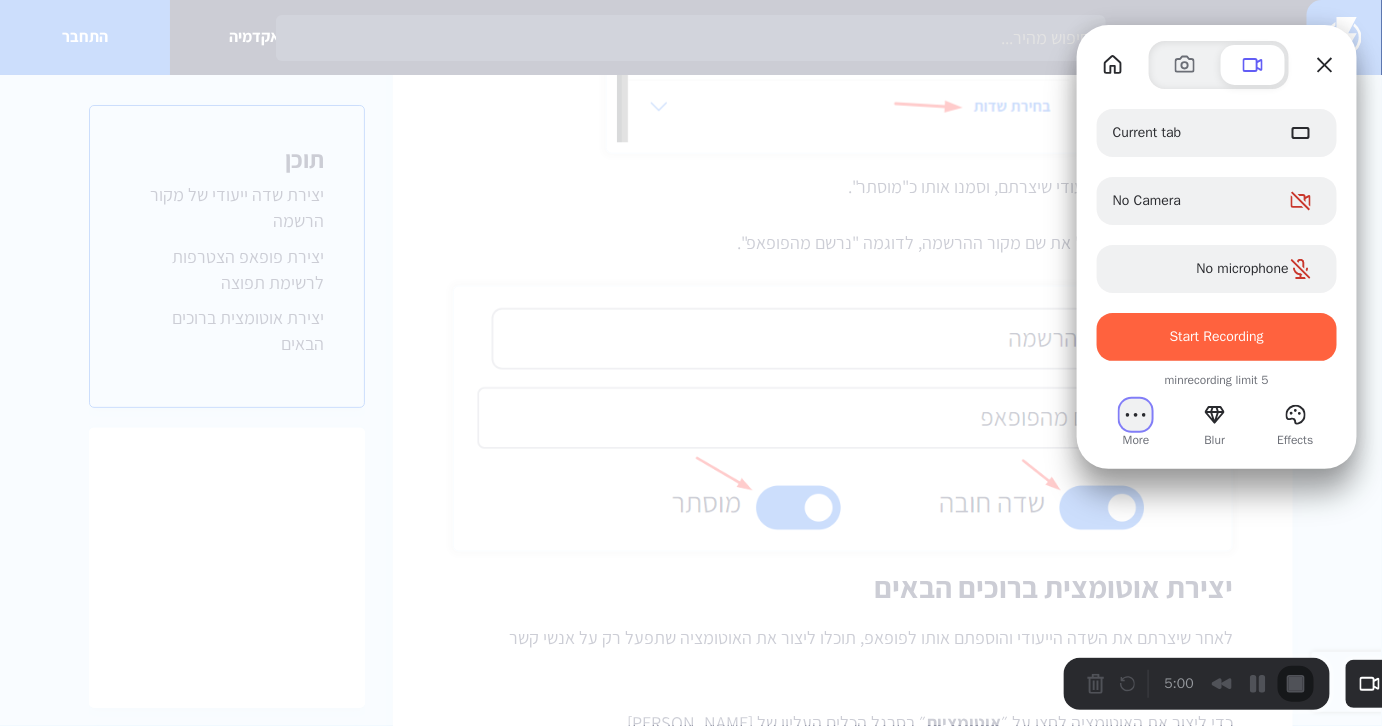 click at bounding box center (1136, 415) 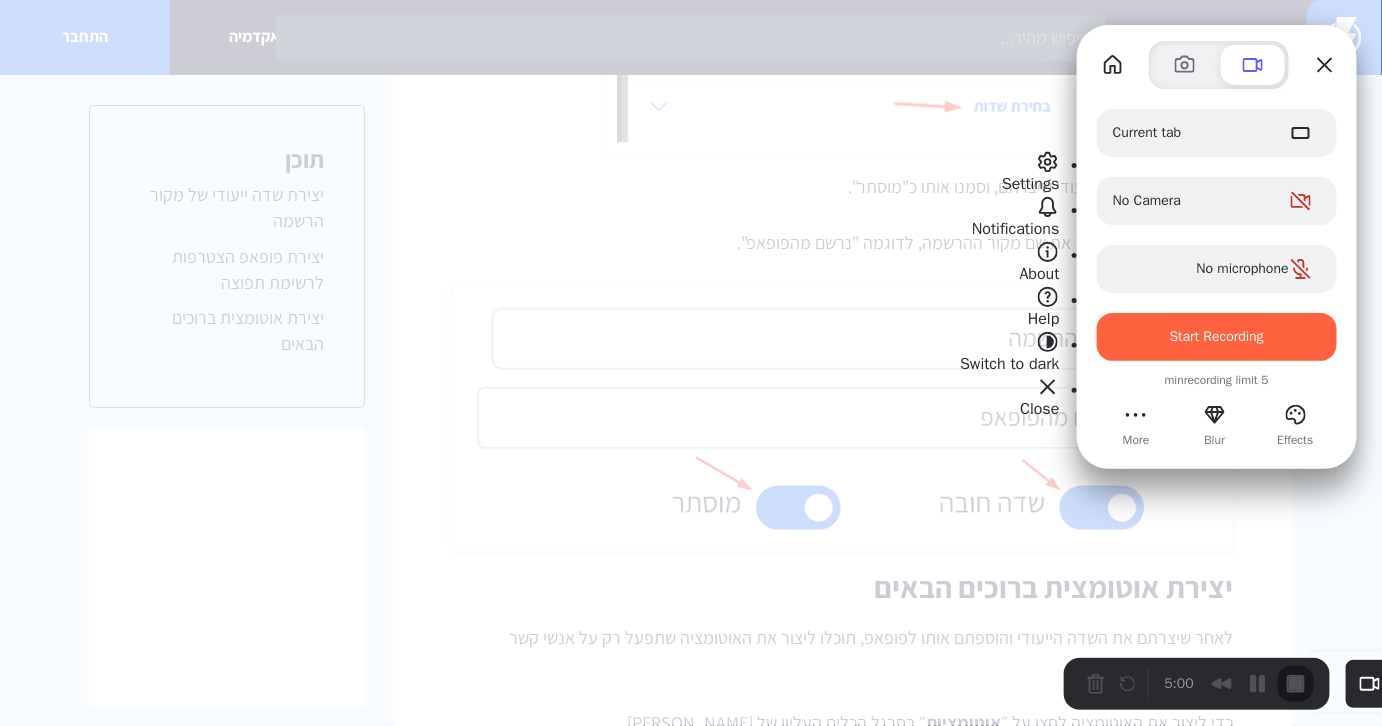 click on "Current tab No Camera No microphone Start Recording" at bounding box center (1217, 235) 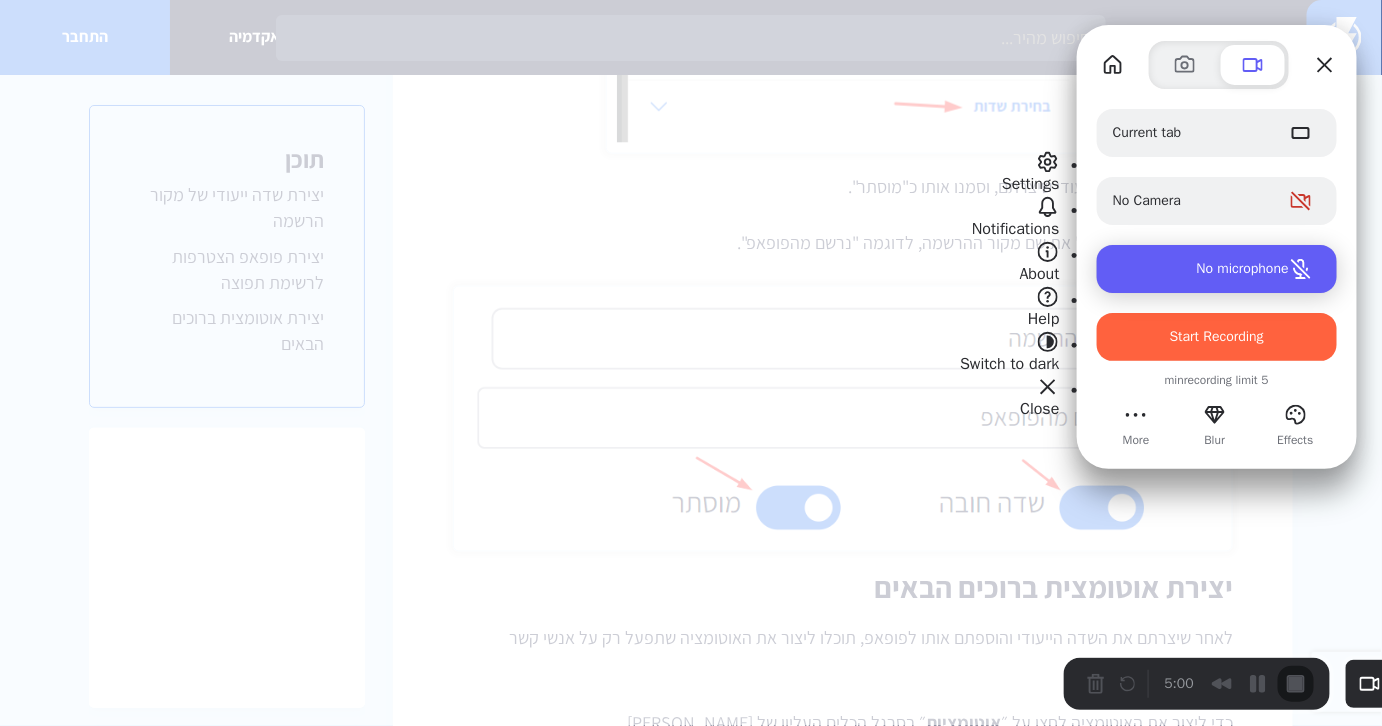 click on "No microphone" at bounding box center [1217, 269] 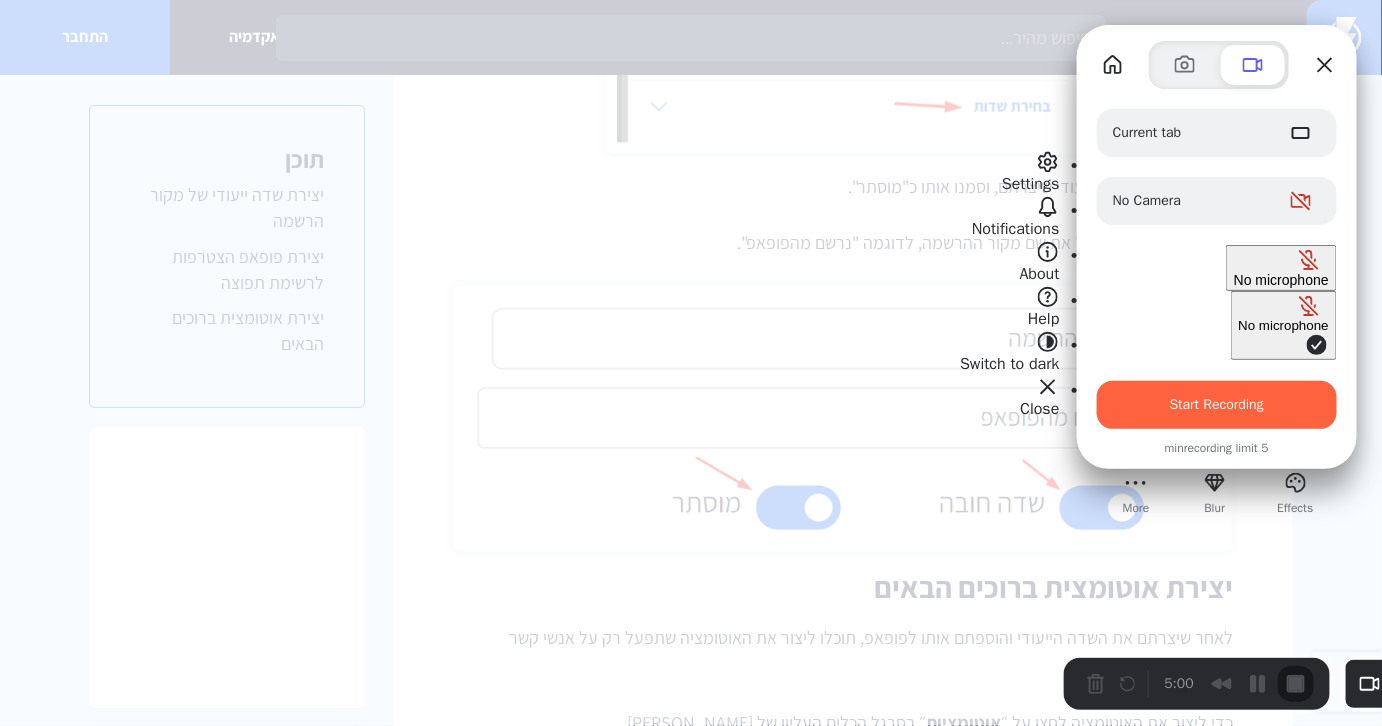 click on "No microphone" at bounding box center (1284, 325) 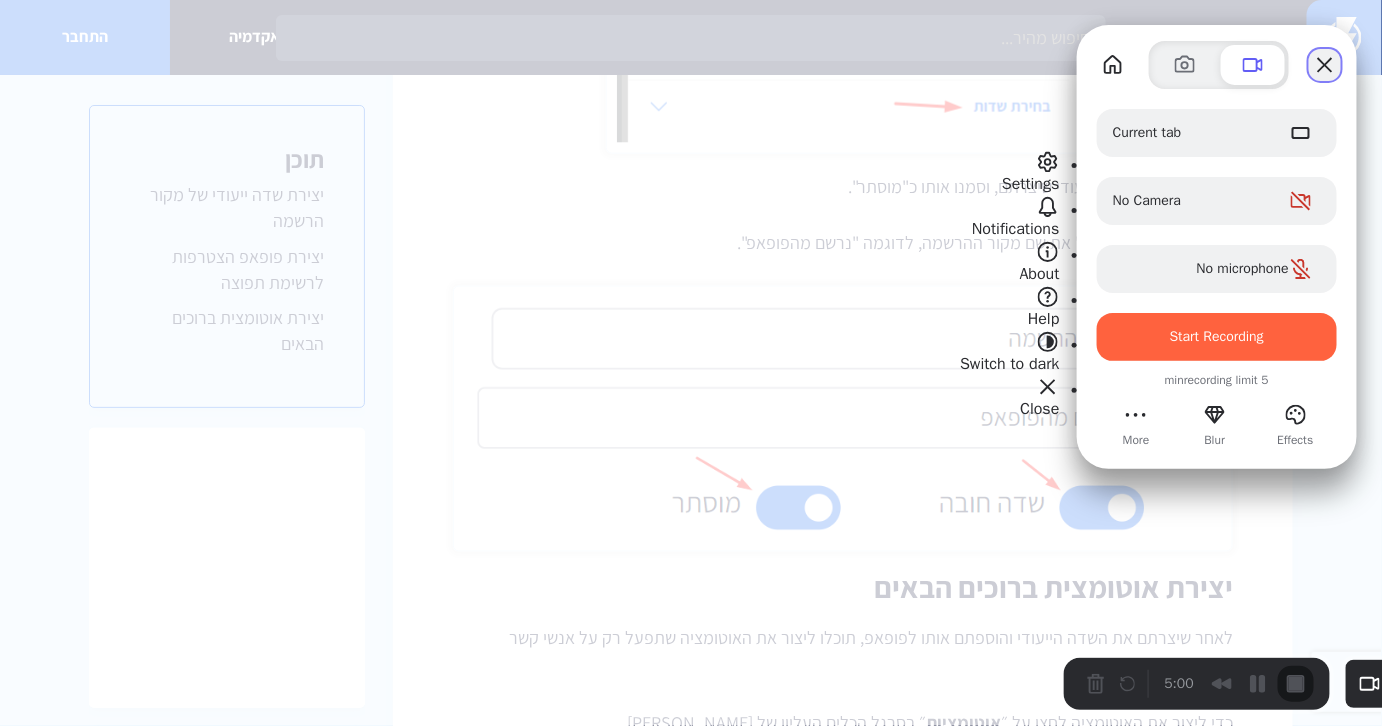 click at bounding box center [1325, 65] 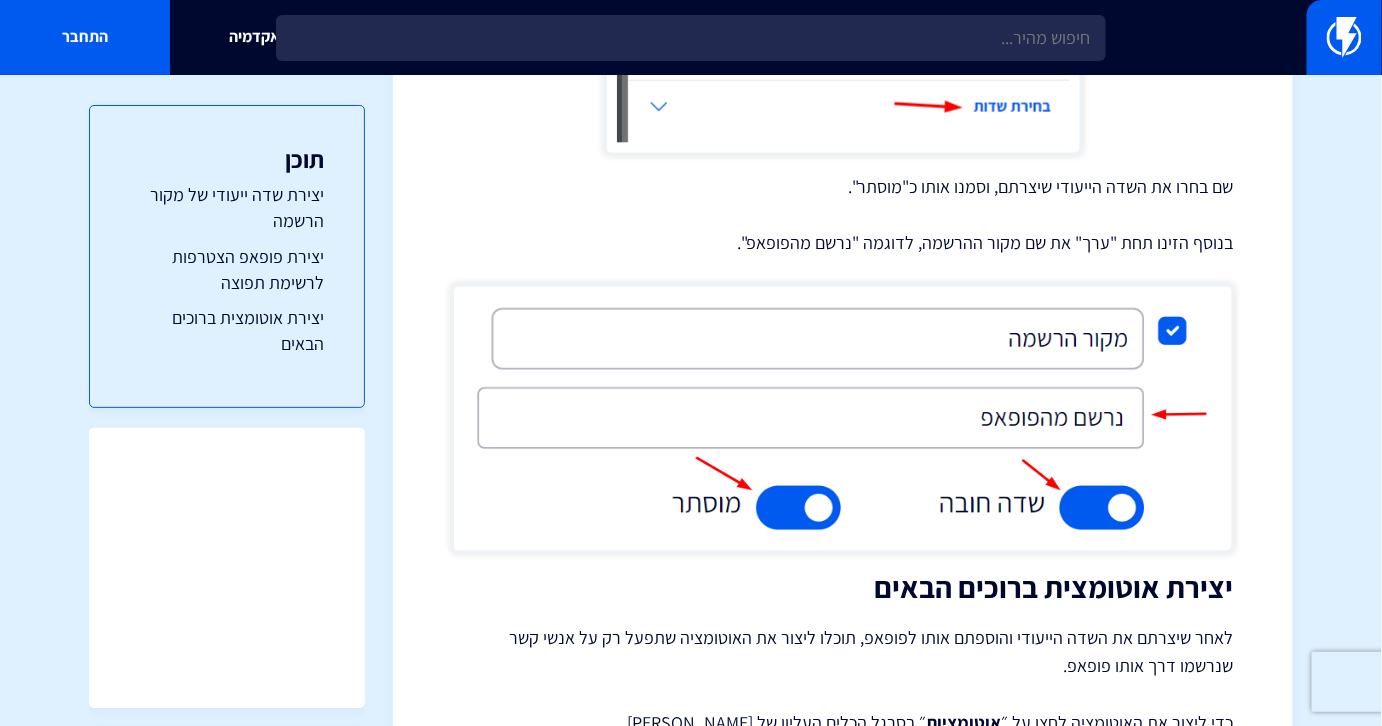 scroll, scrollTop: 1022, scrollLeft: 0, axis: vertical 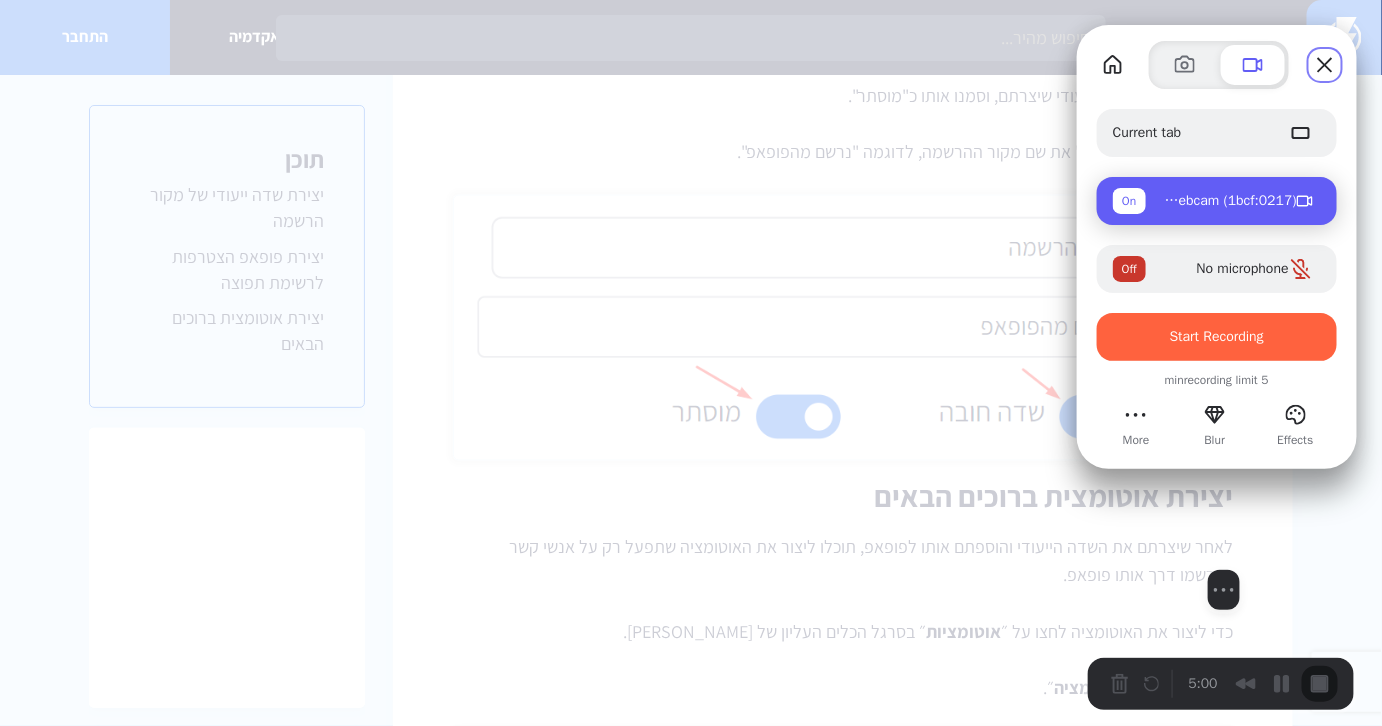 click on "On" at bounding box center [1129, 201] 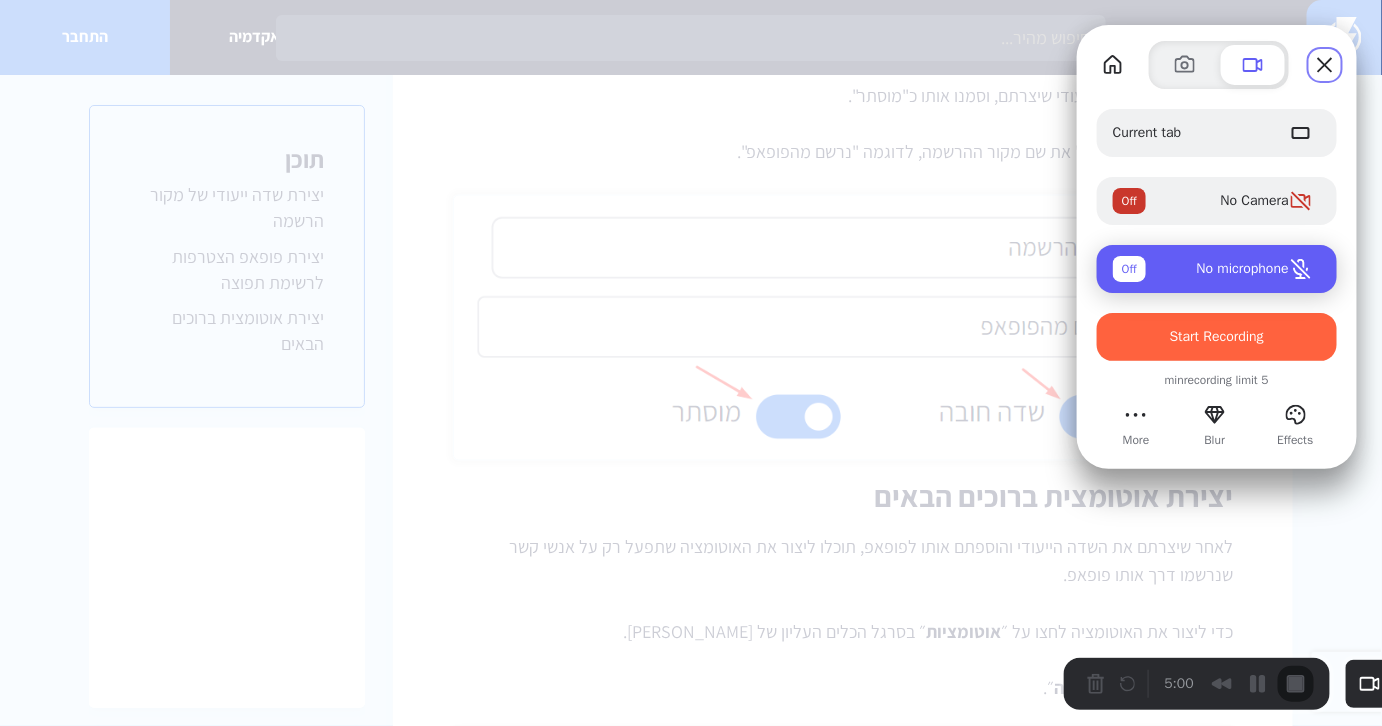 click on "No microphone Off" at bounding box center (1201, 269) 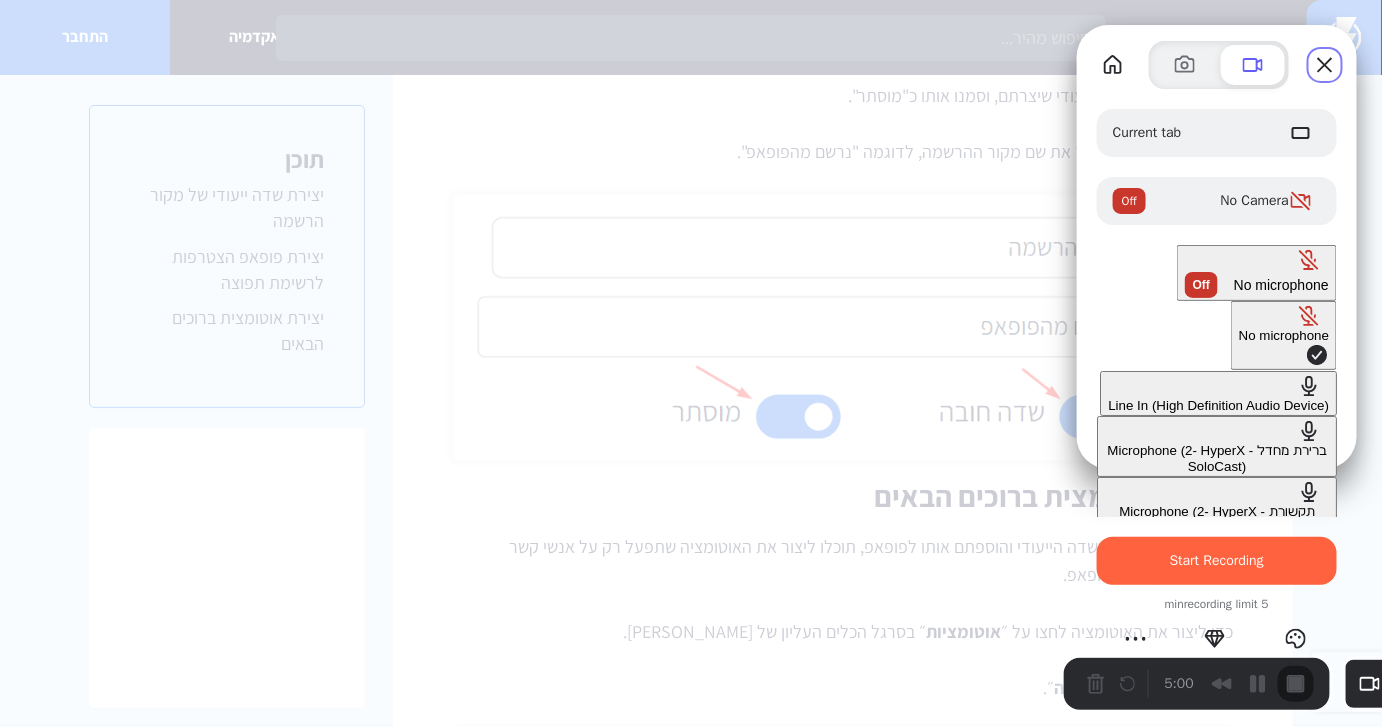 click on "תקשורת - Microphone (2- HyperX SoloCast)" at bounding box center [1217, 507] 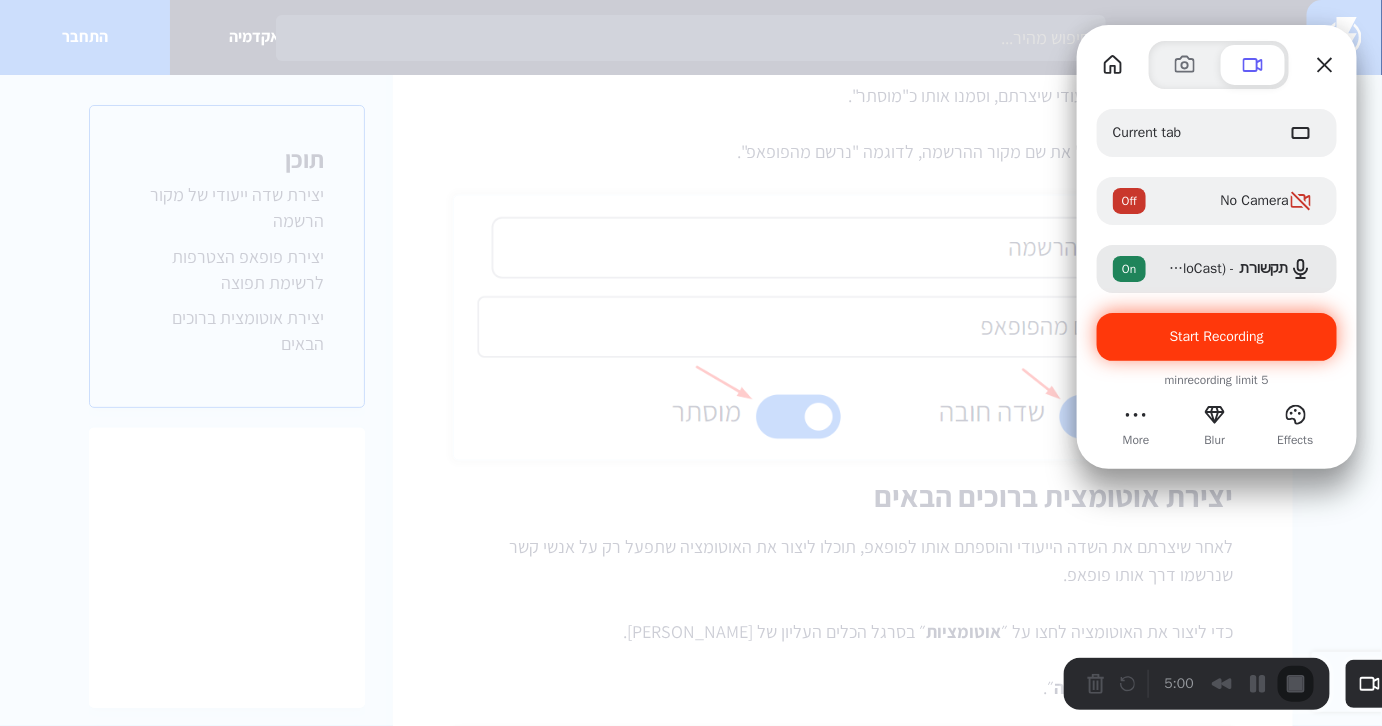 click on "Start Recording" at bounding box center (1217, 336) 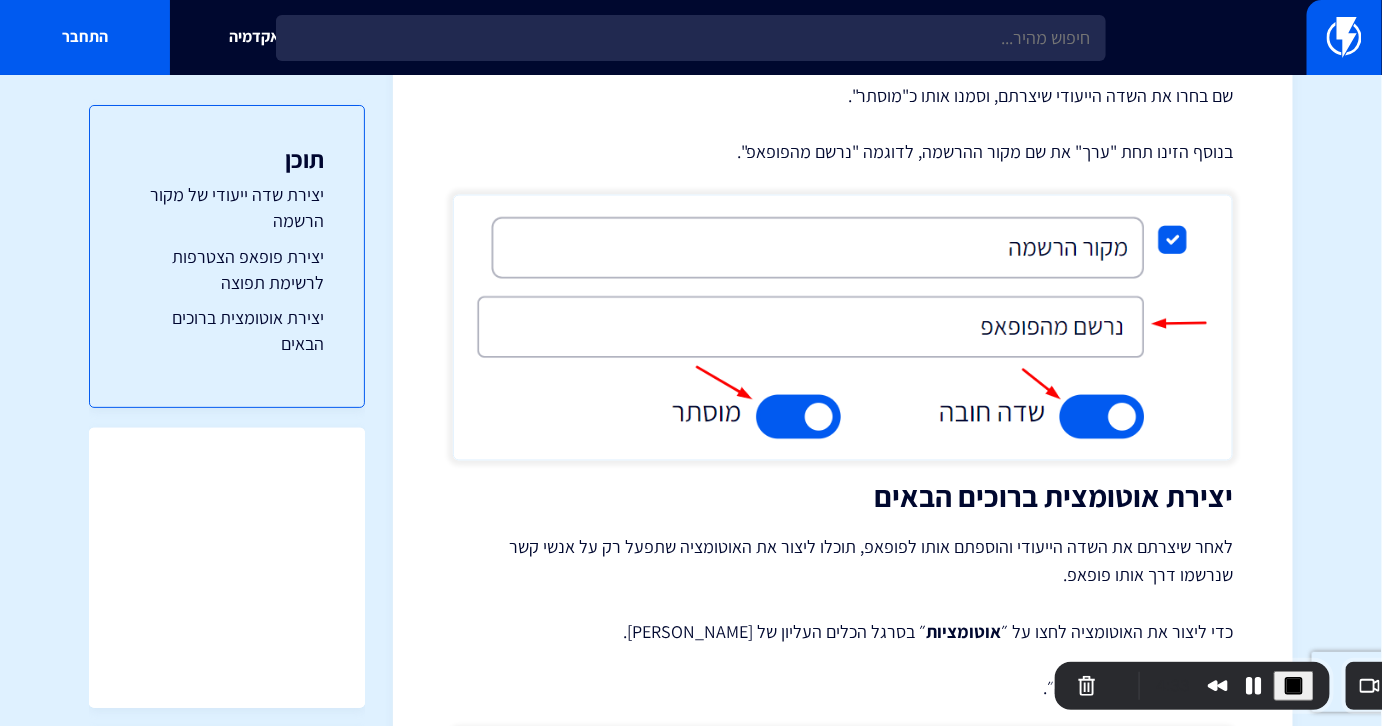 scroll, scrollTop: 931, scrollLeft: 0, axis: vertical 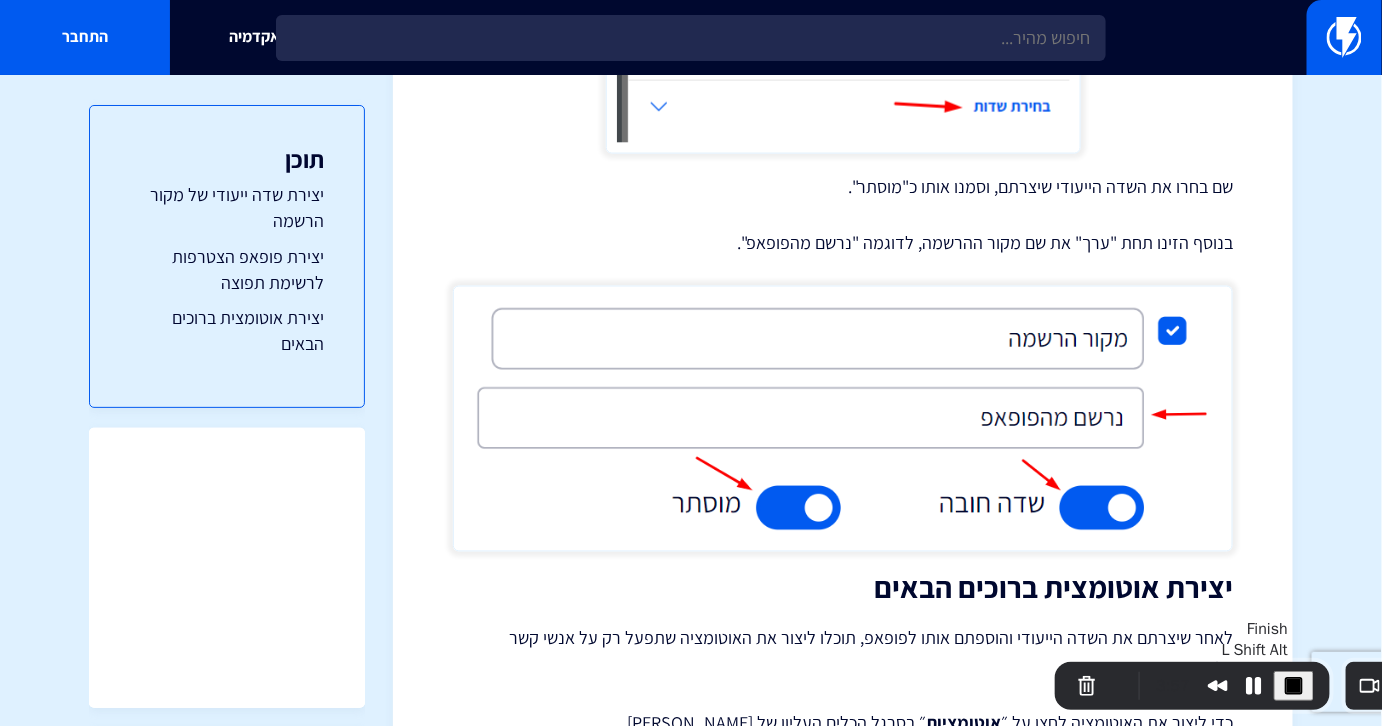 click at bounding box center [1294, 686] 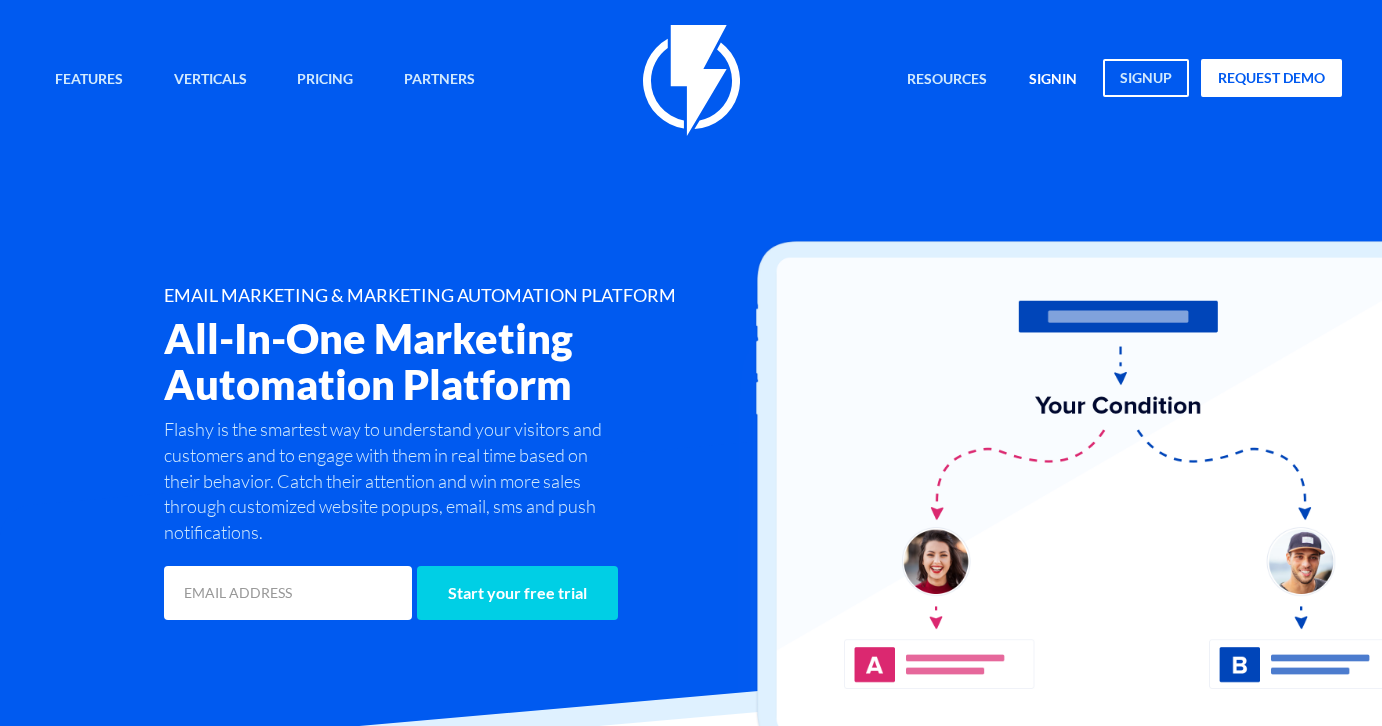 scroll, scrollTop: 0, scrollLeft: 0, axis: both 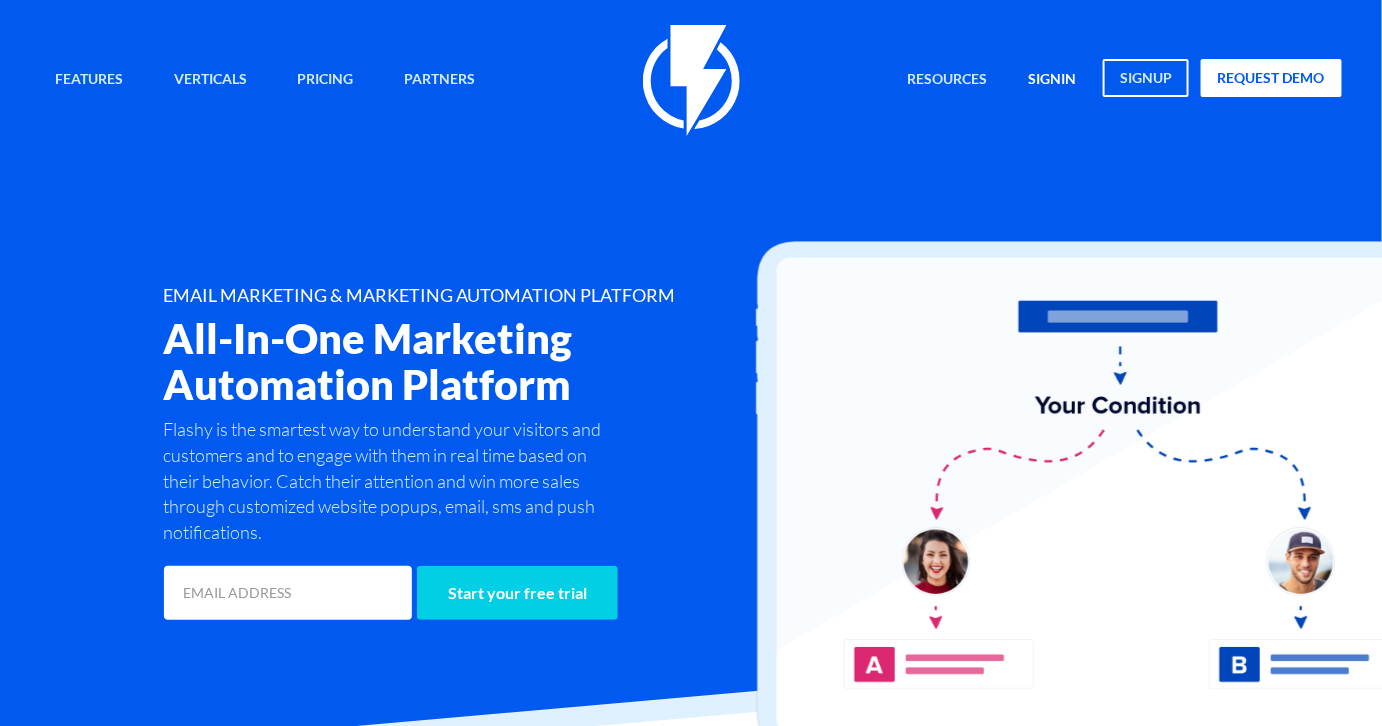 click on "signin" at bounding box center (1053, 80) 